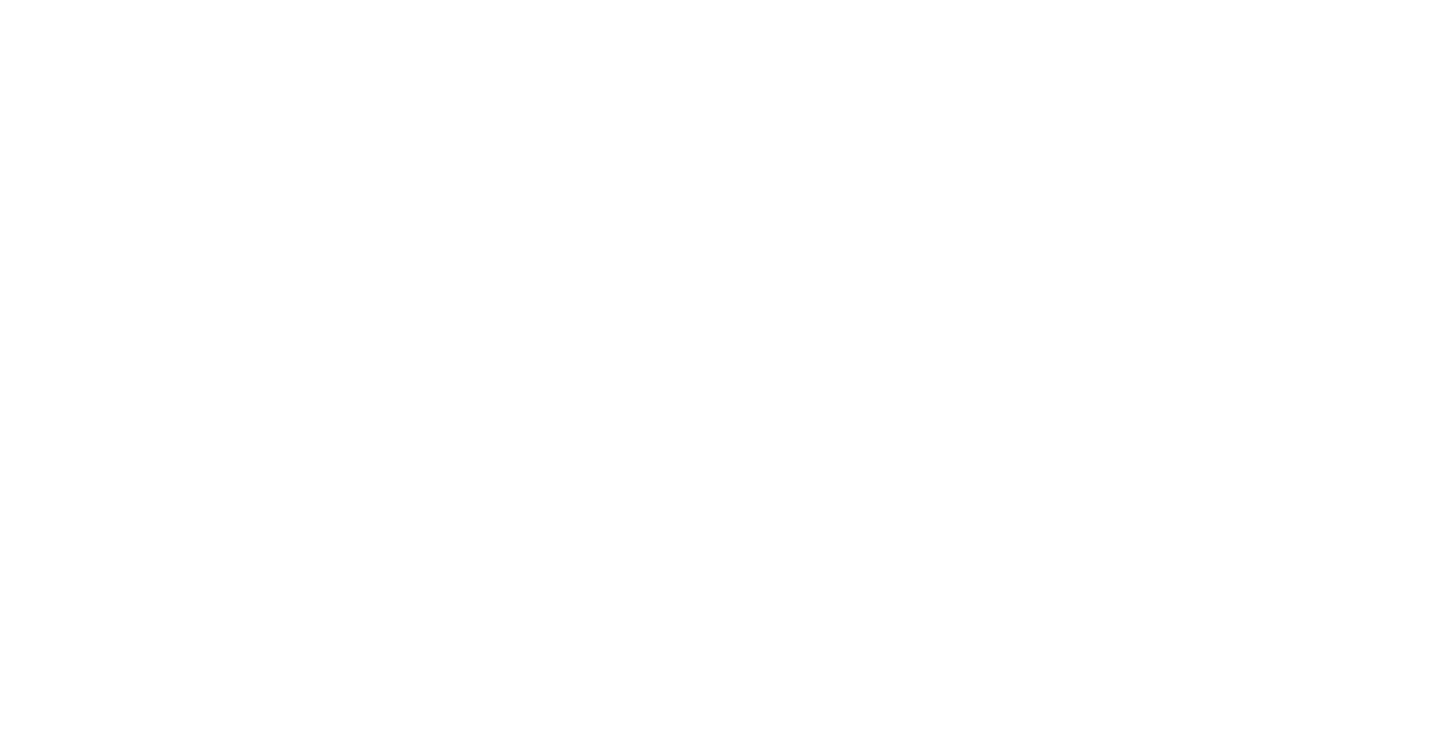 scroll, scrollTop: 0, scrollLeft: 0, axis: both 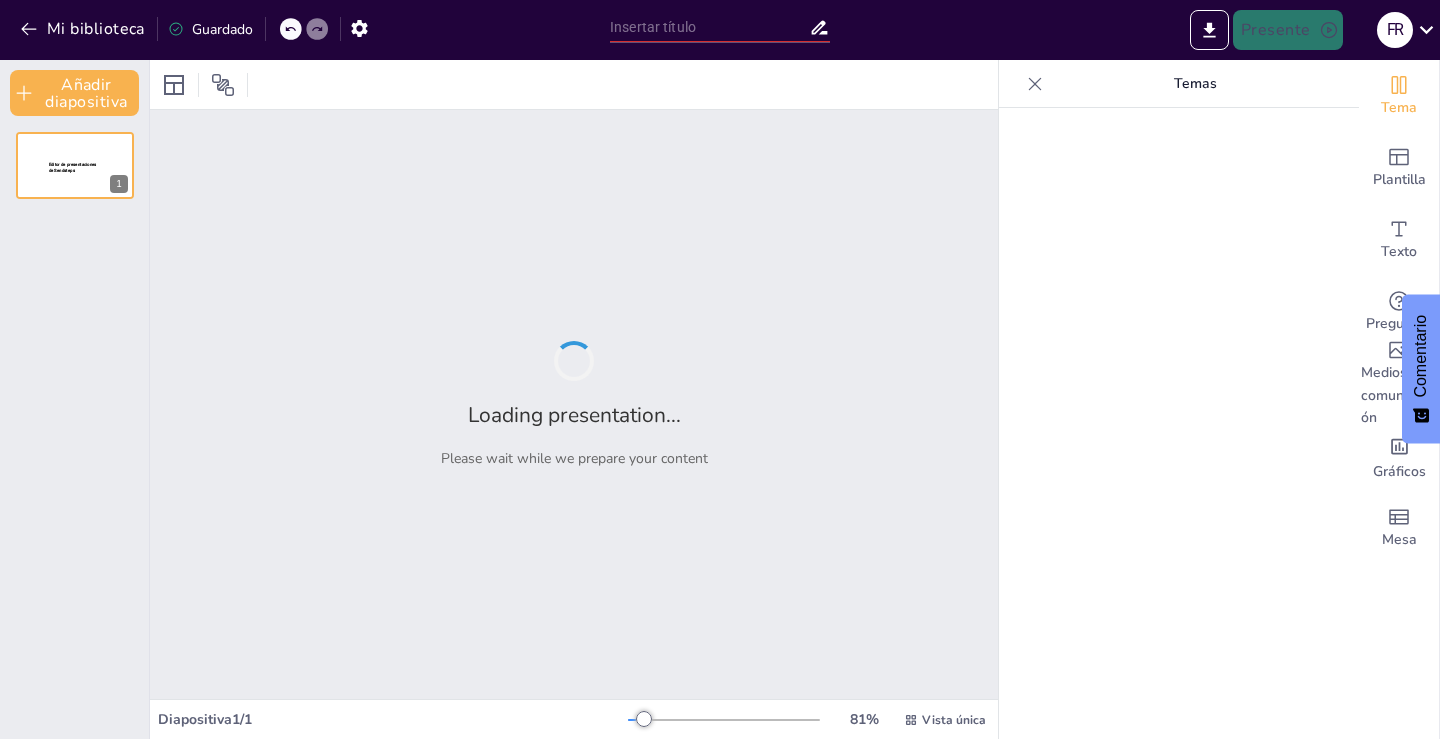 type on "Efectos de la Combinación Nutricrab y Fertilizante Sintético en el Cultivo de Maíz" 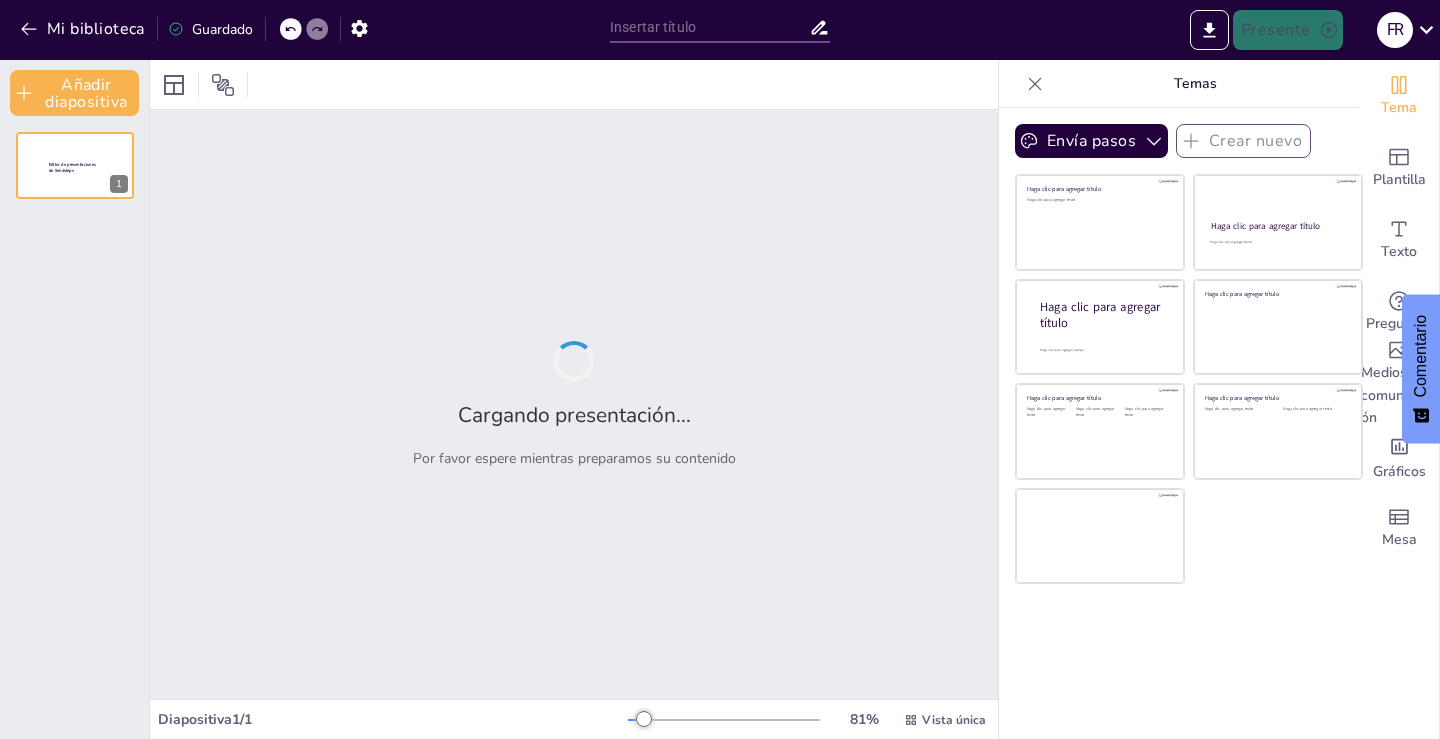 type on "Efectos de la Combinación Nutricrab y Fertilizante Sintético en el Cultivo de Maíz" 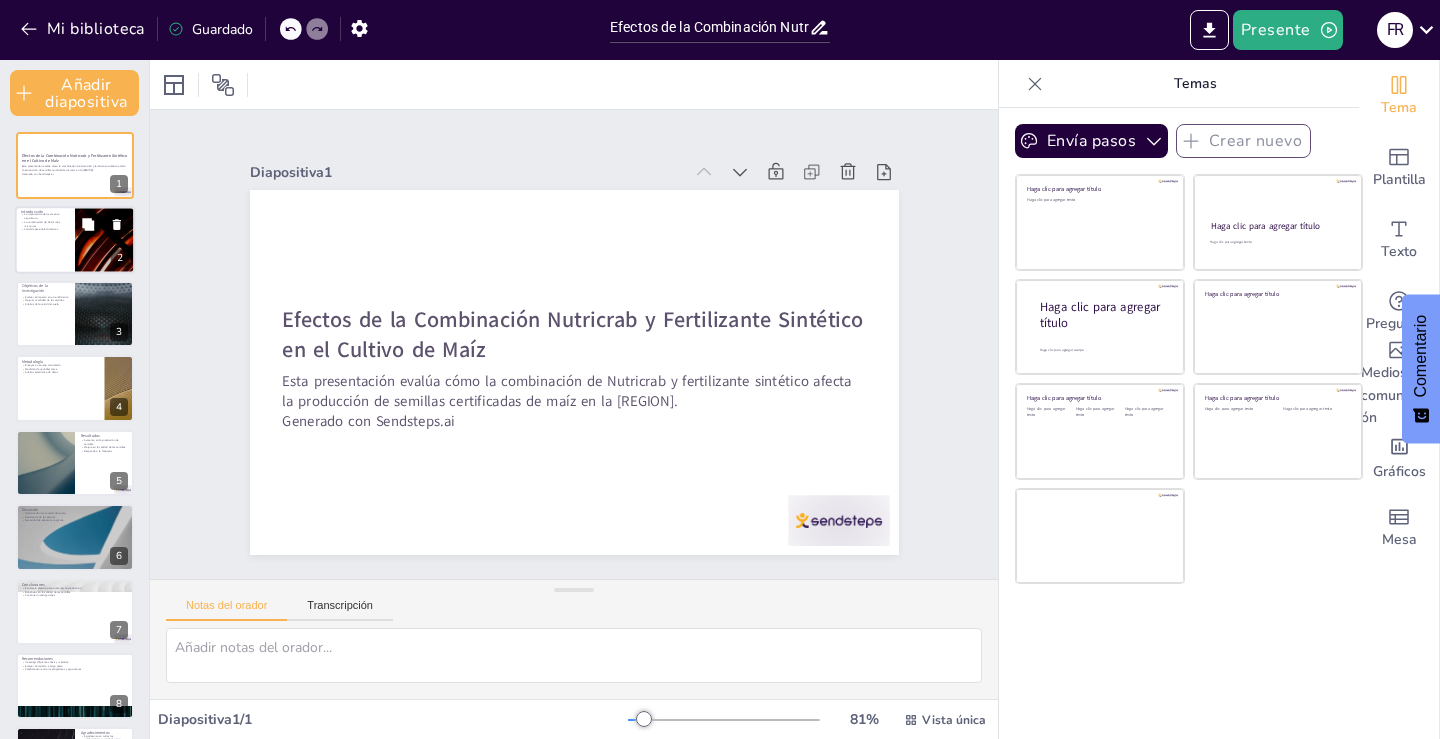 click at bounding box center [105, 240] 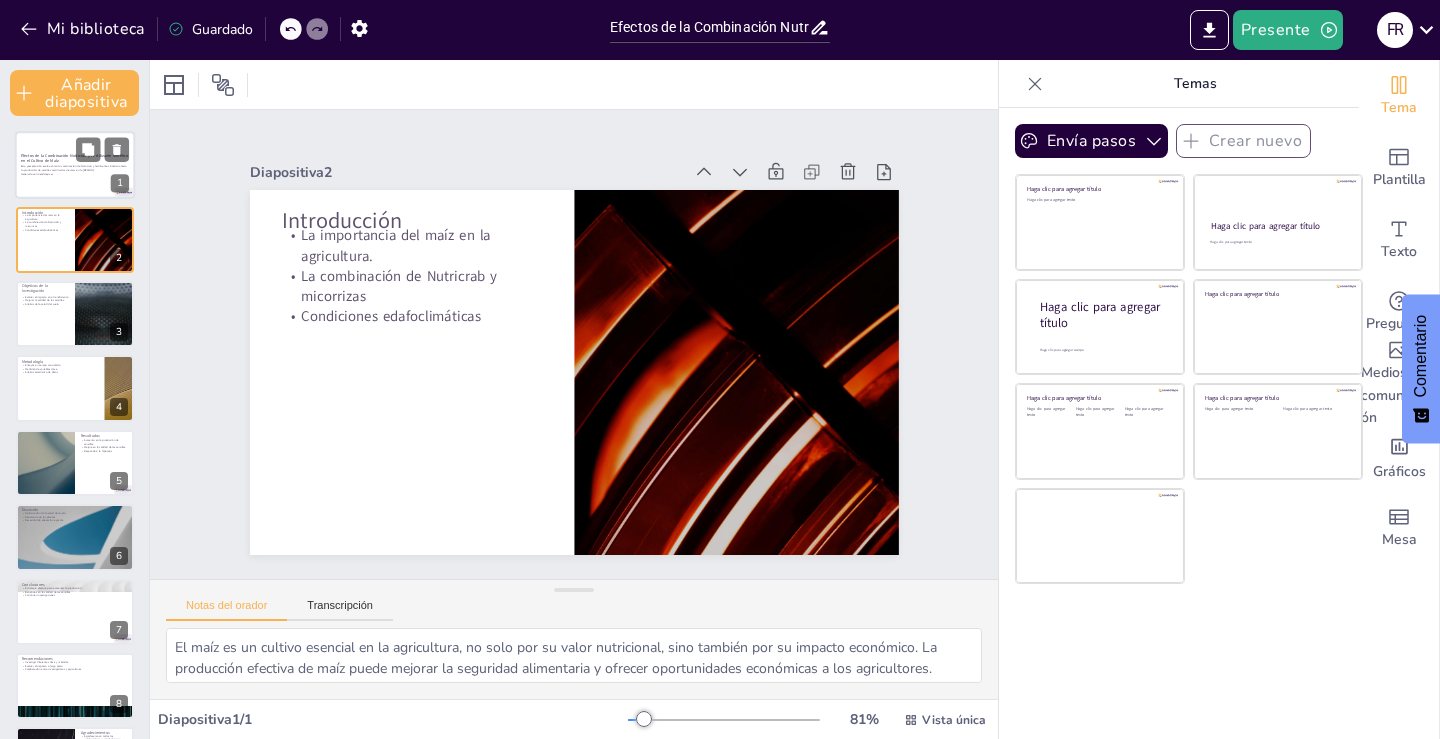 click at bounding box center (75, 166) 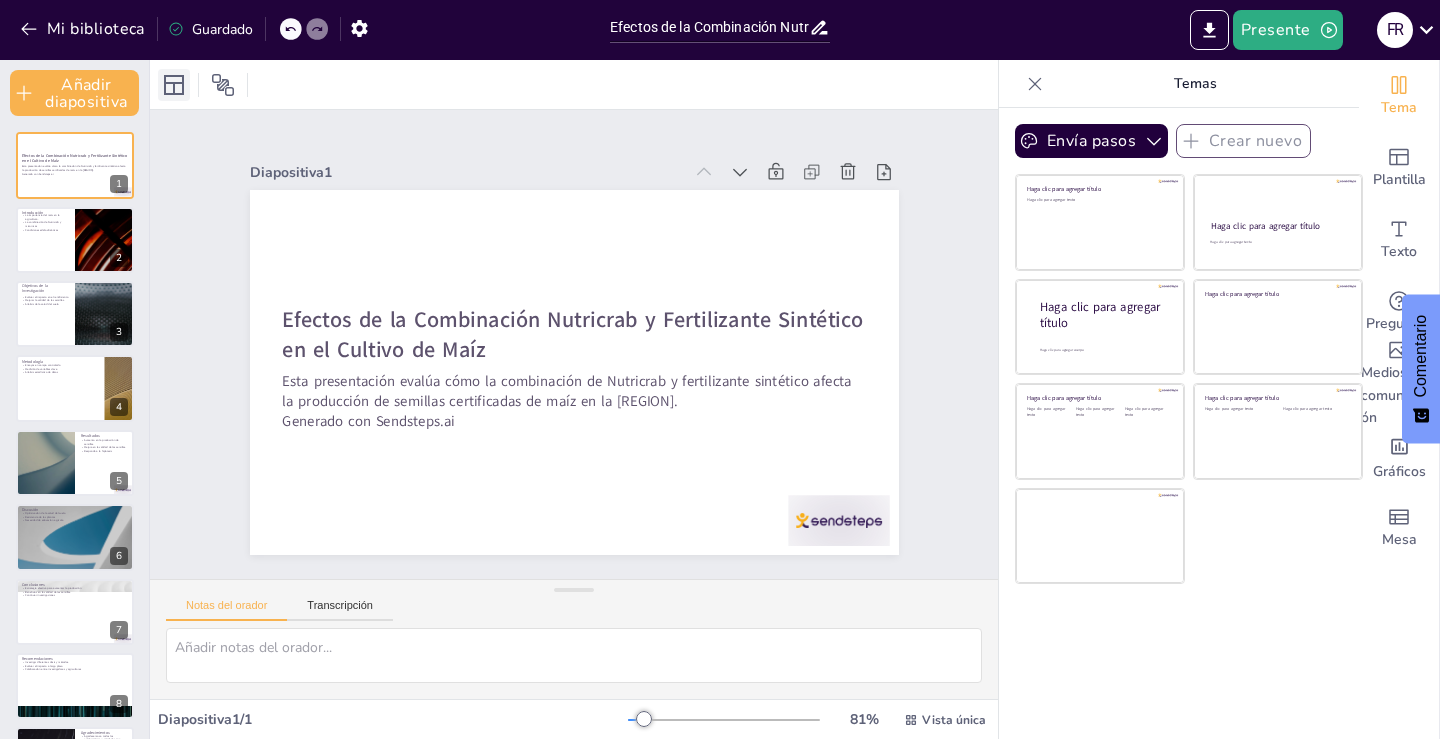 click 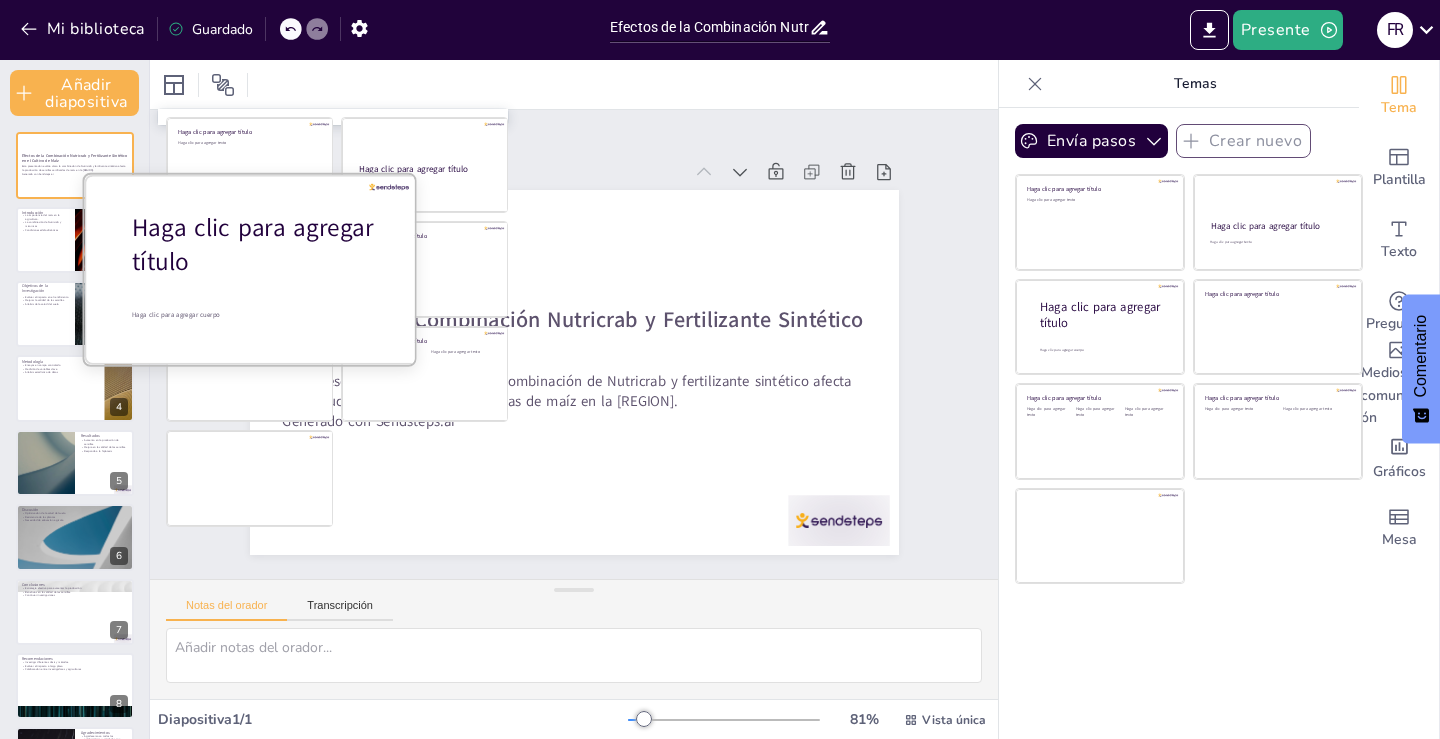 click at bounding box center (253, 269) 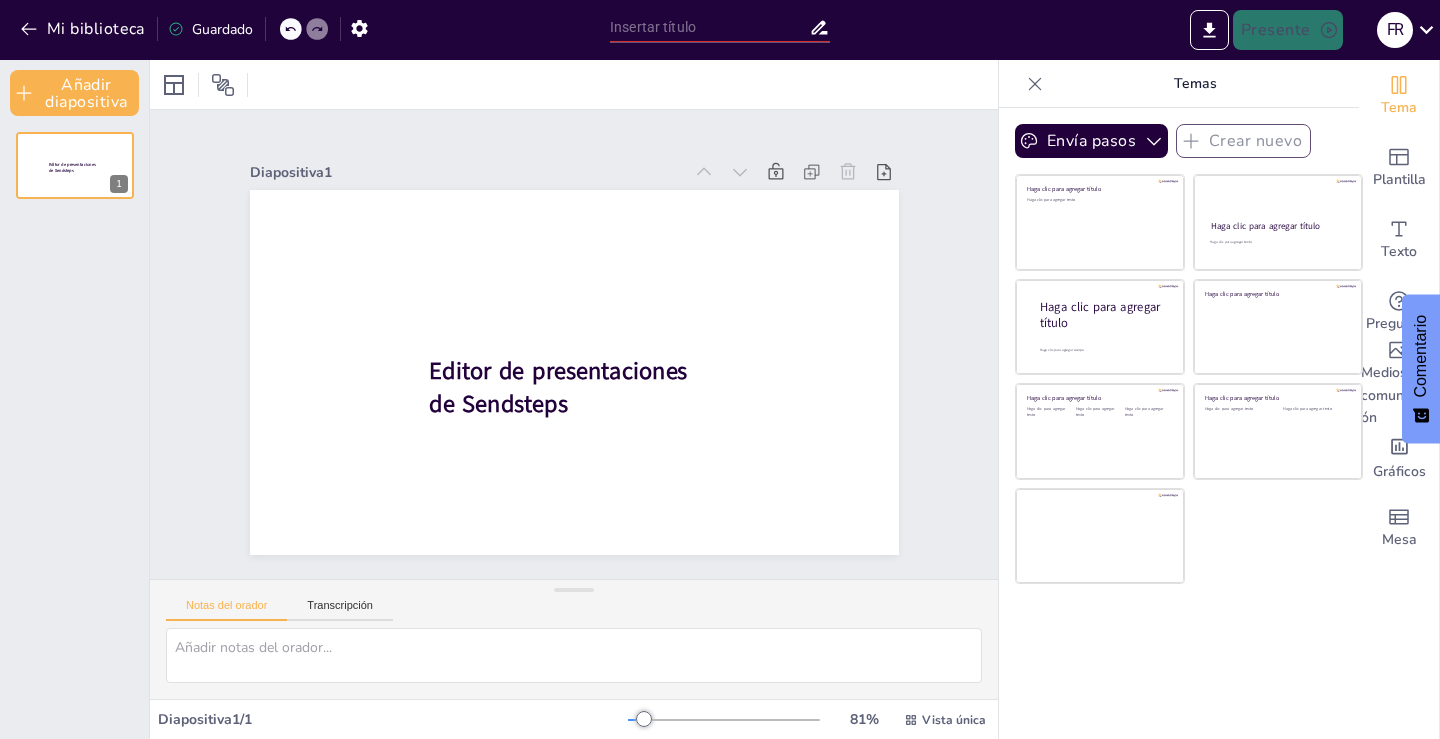 scroll, scrollTop: 0, scrollLeft: 0, axis: both 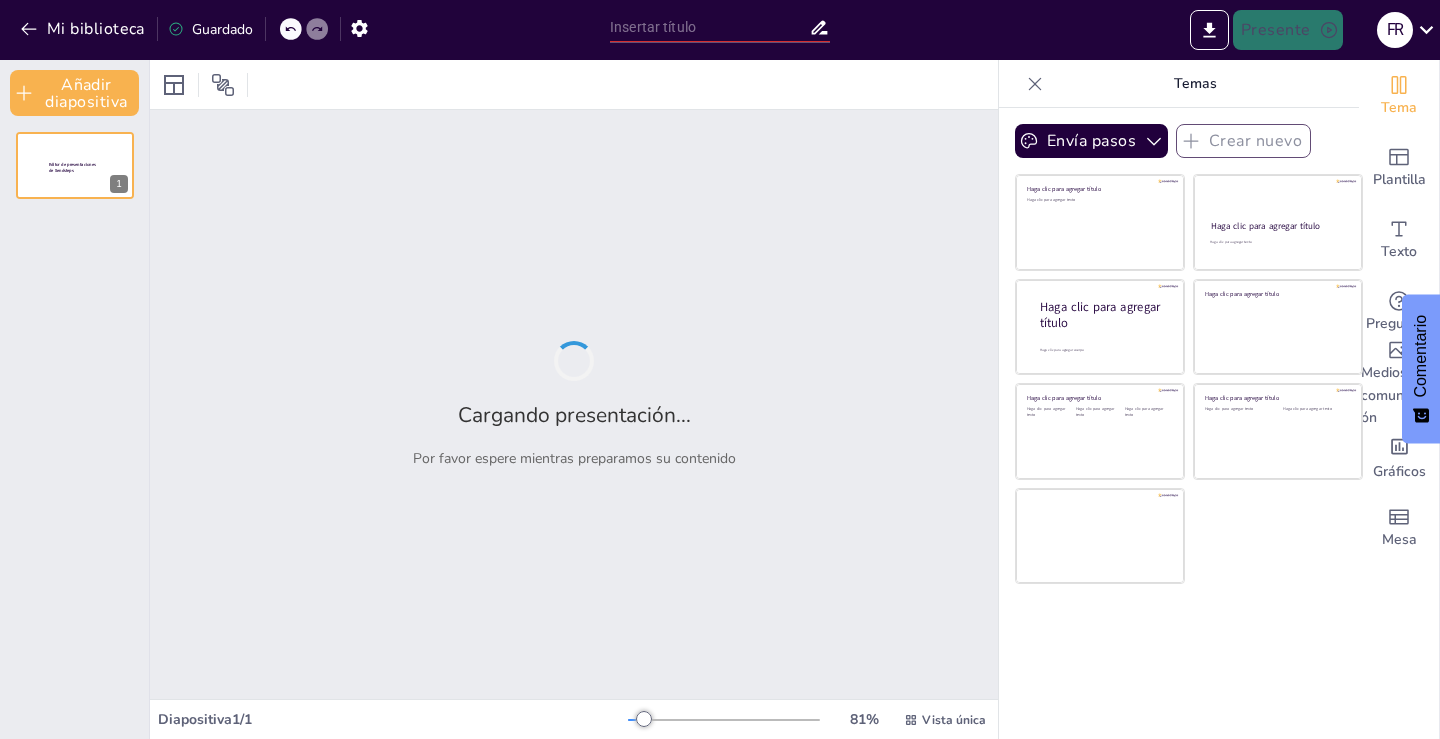 type on "Efectos de la Combinación Nutricrab y Fertilizante Sintético en el Cultivo de Maíz" 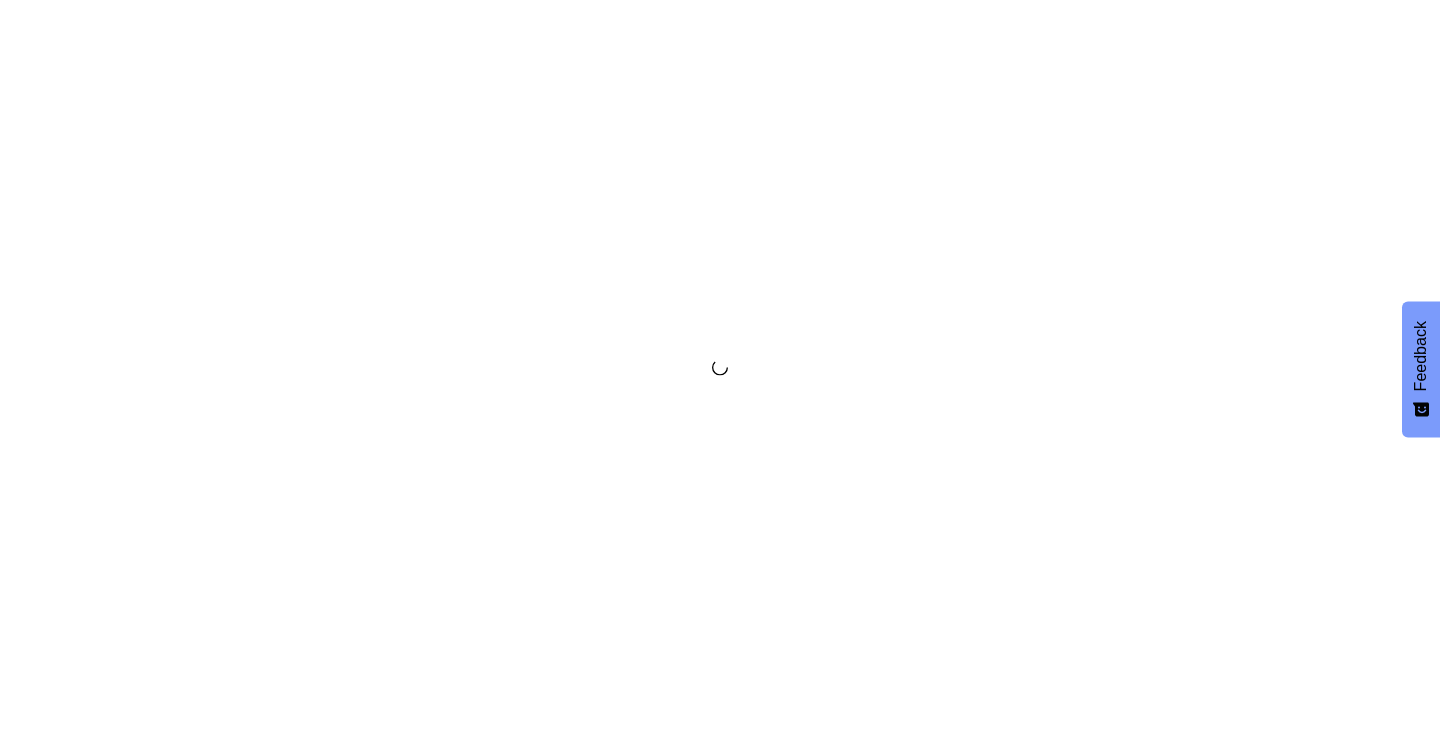 scroll, scrollTop: 0, scrollLeft: 0, axis: both 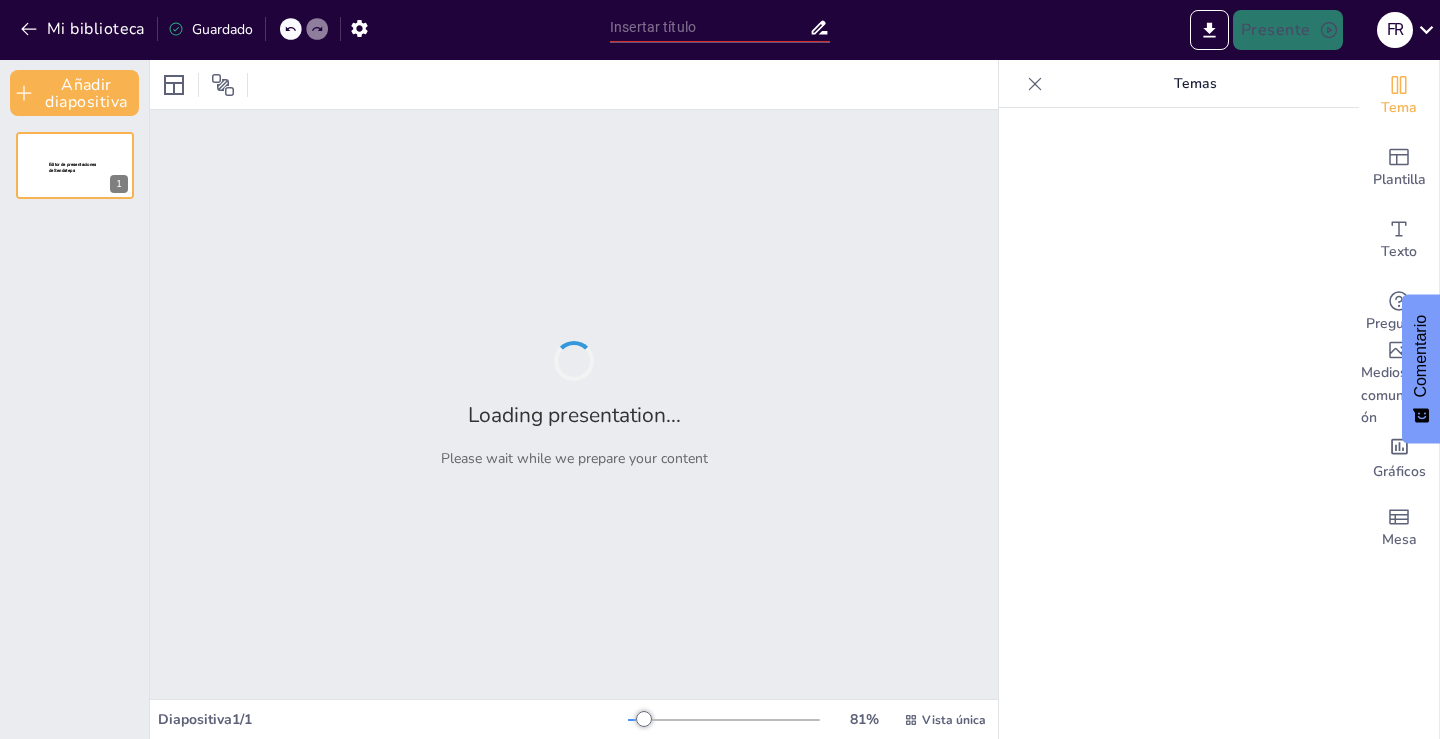 type on "Efectos de la Combinación Nutricrab y Fertilizante Sintético en el Cultivo de Maíz" 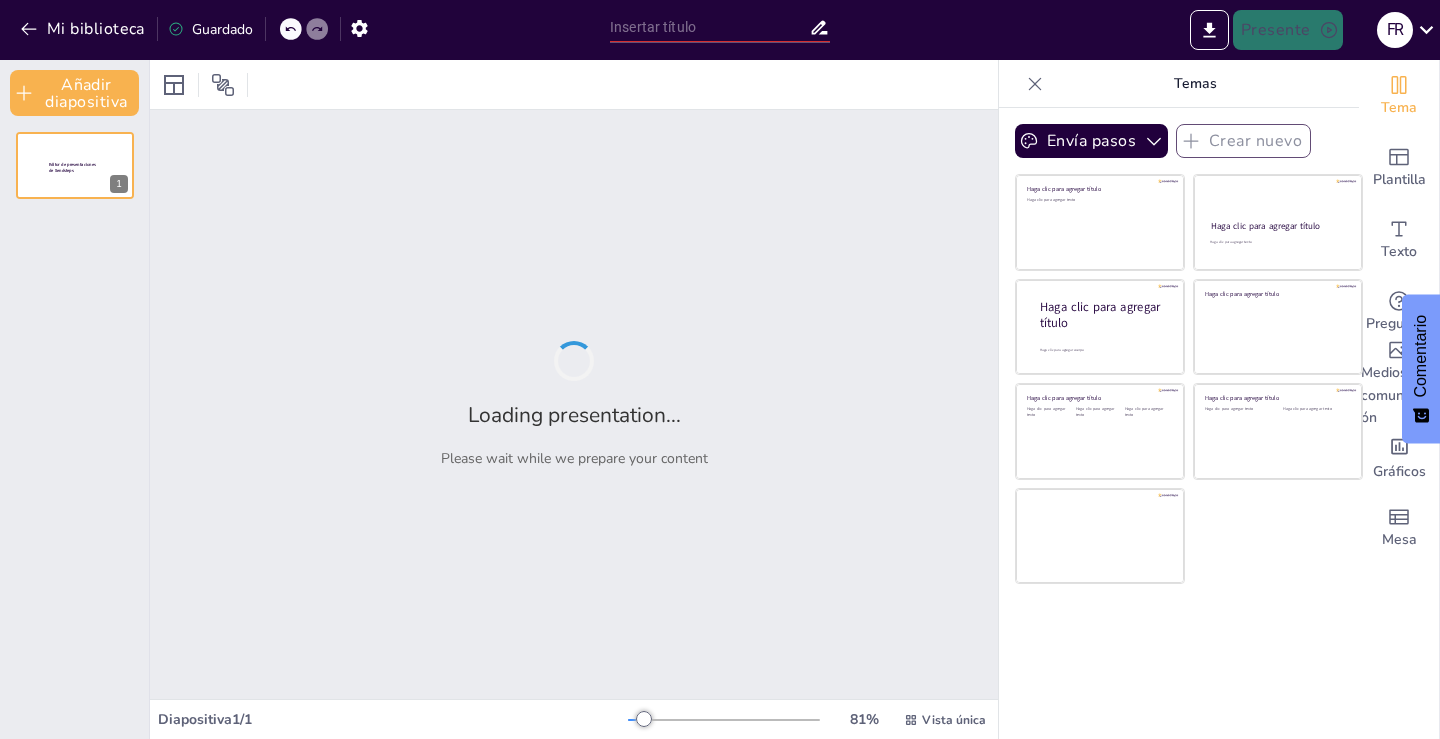type on "Efectos de la Combinación Nutricrab y Fertilizante Sintético en el Cultivo de Maíz" 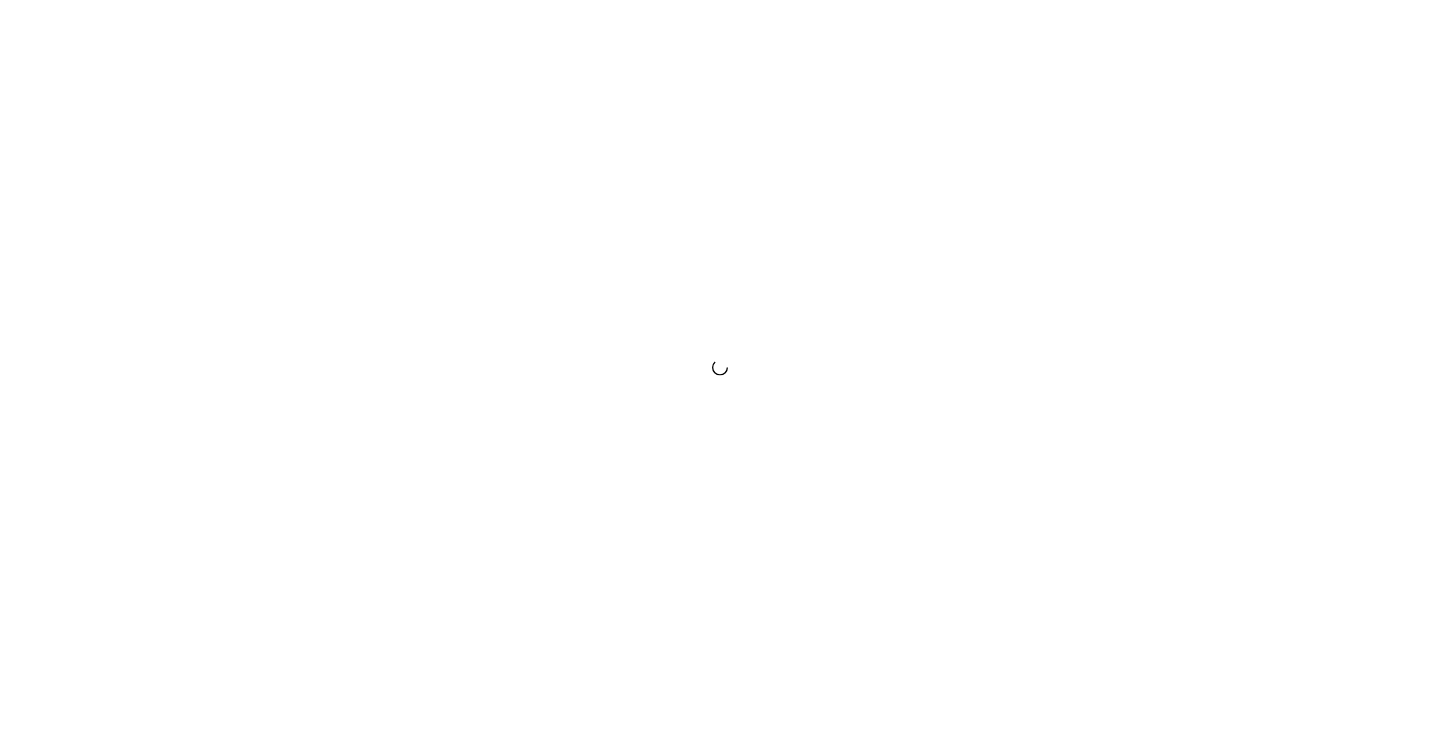 scroll, scrollTop: 0, scrollLeft: 0, axis: both 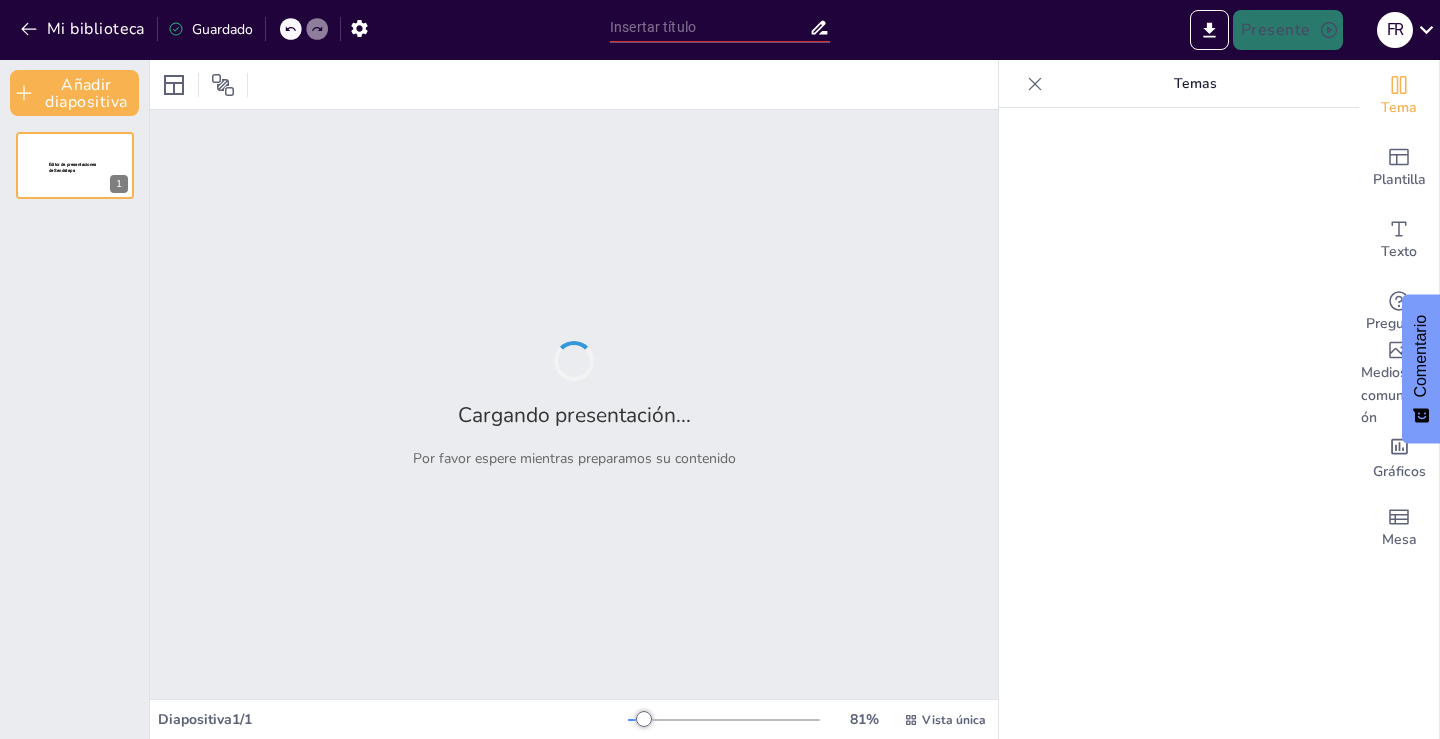 type on "Maíz y Quitina: La Nueva Era de la Agricultura Sostenible" 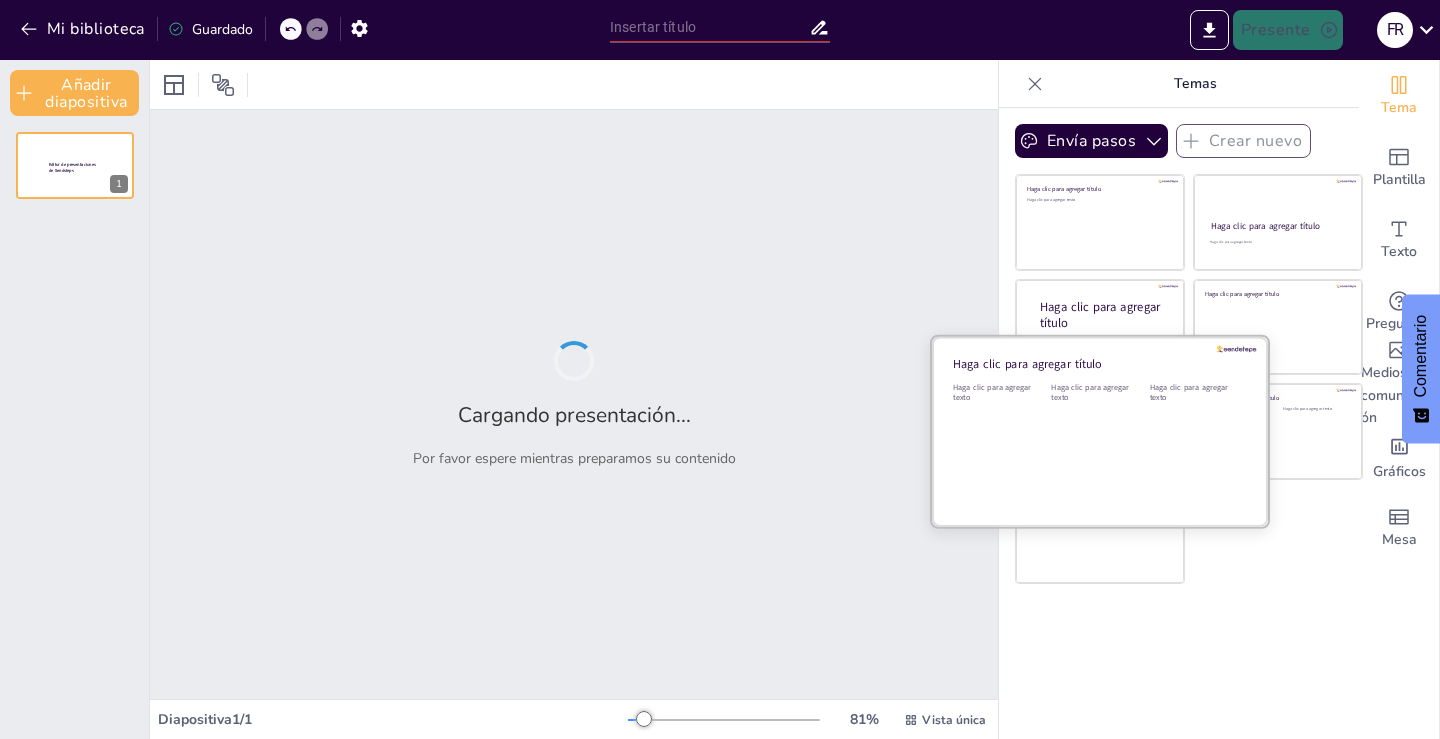 type on "Maíz y Quitina: La Nueva Era de la Agricultura Sostenible" 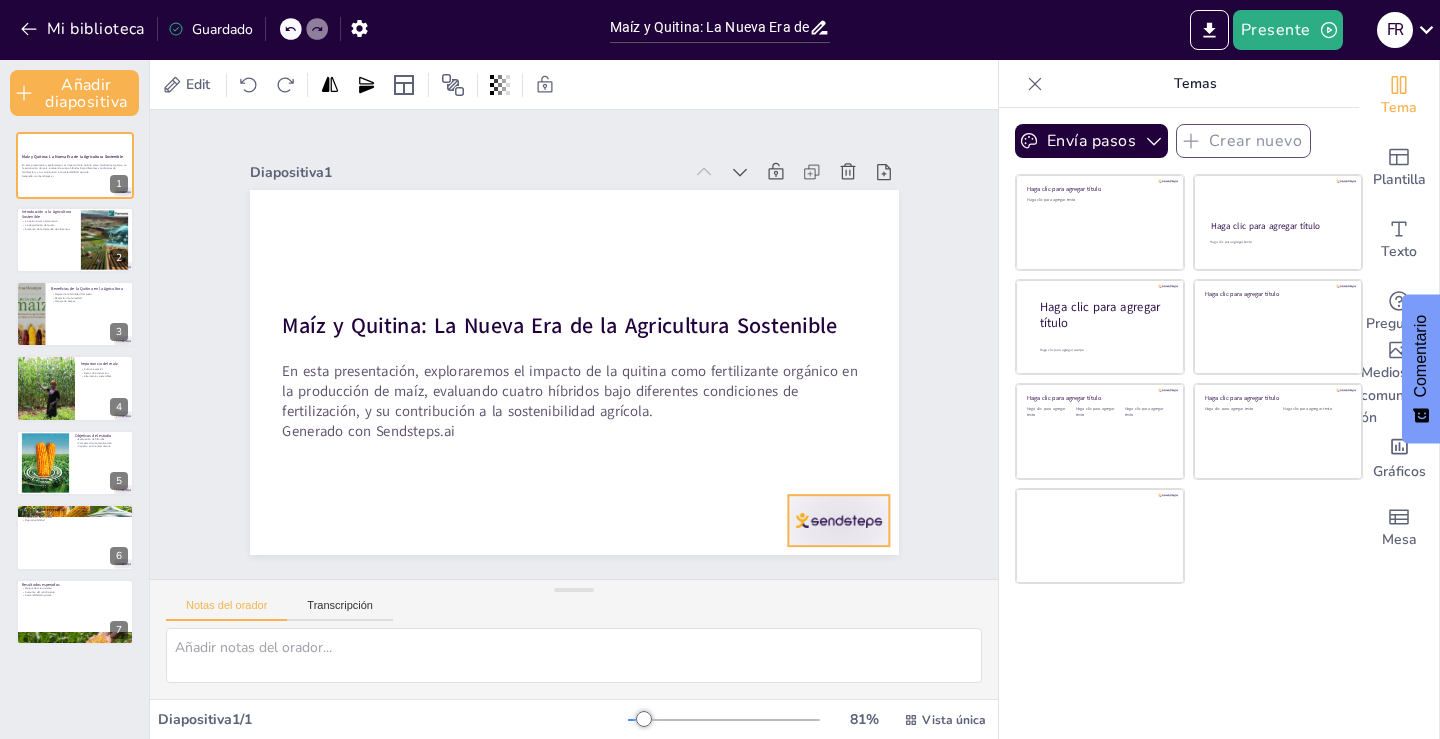 click at bounding box center (289, 485) 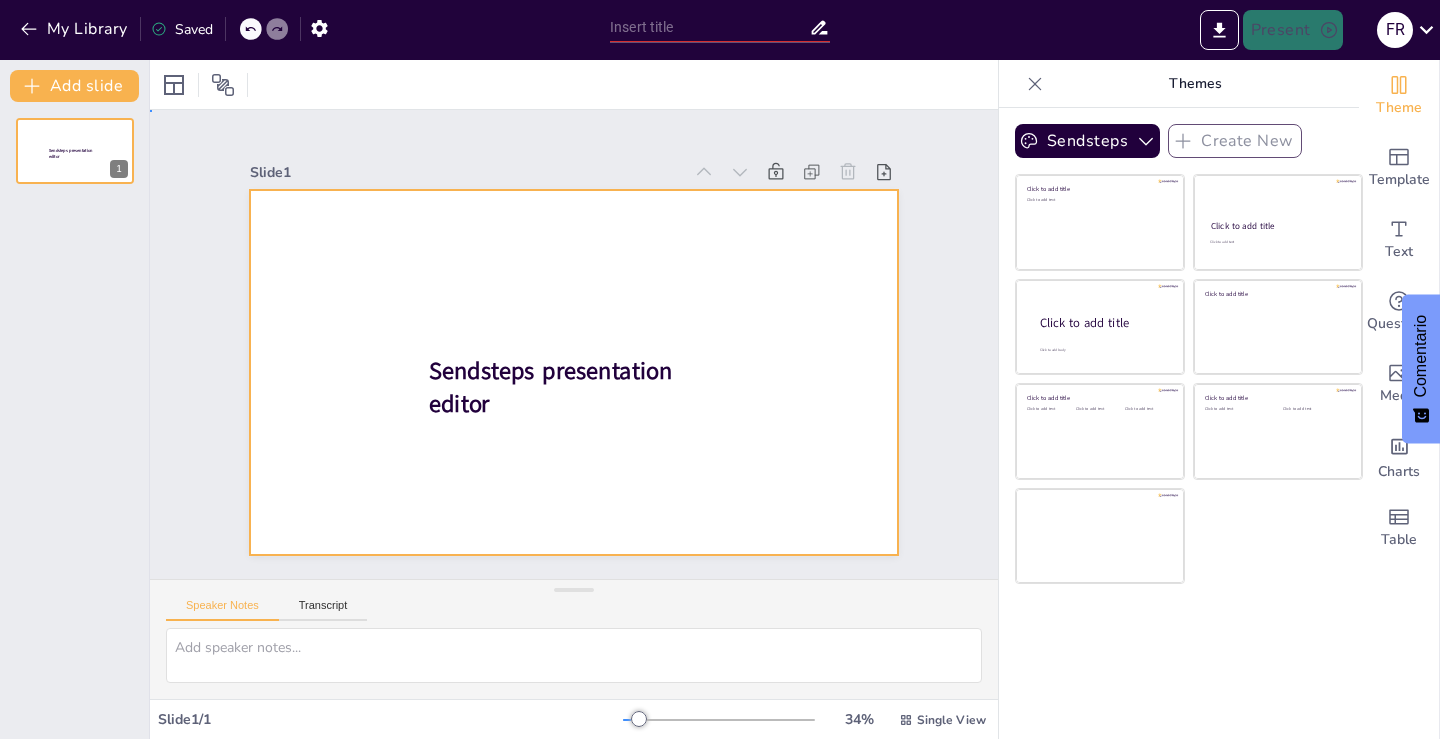 click at bounding box center [574, 372] 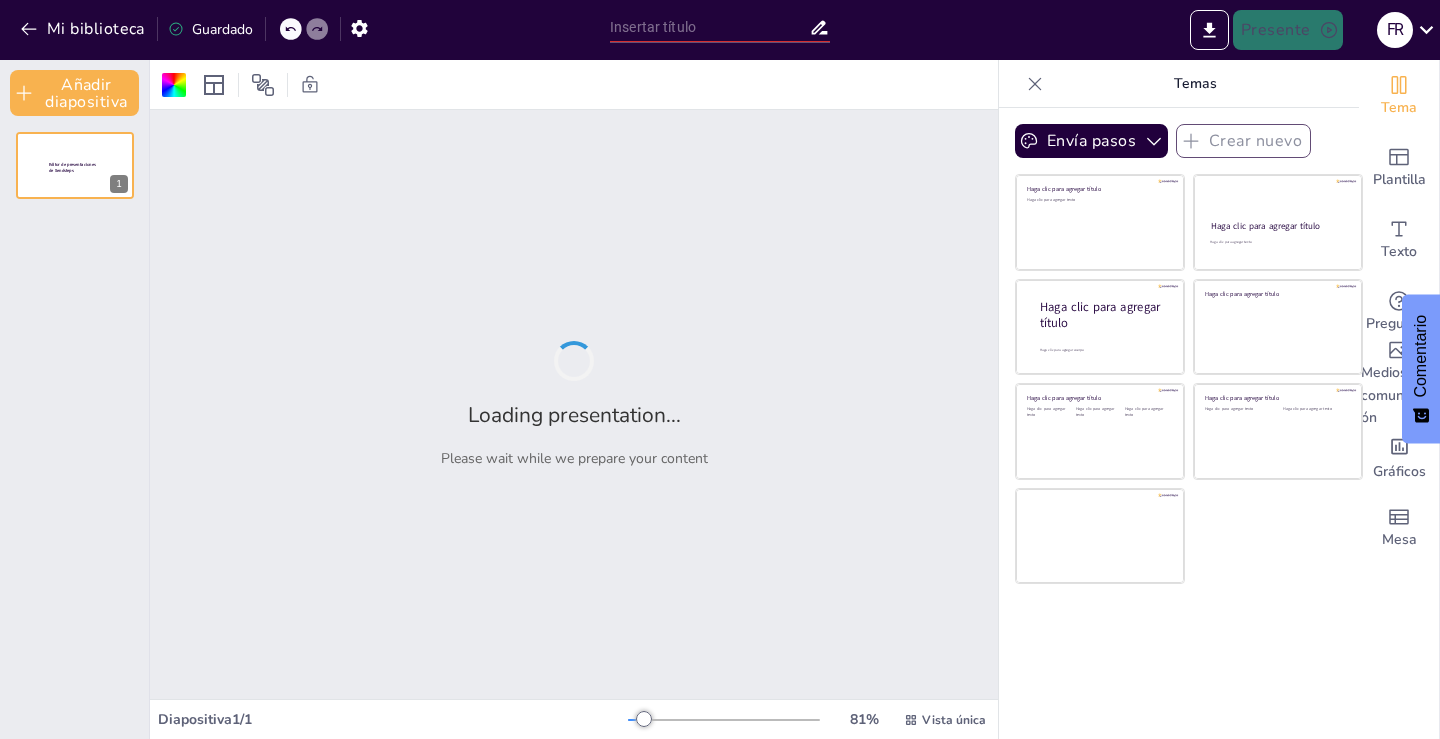 type on "Maíz y Quitina: La Nueva Era de la Agricultura Sostenible" 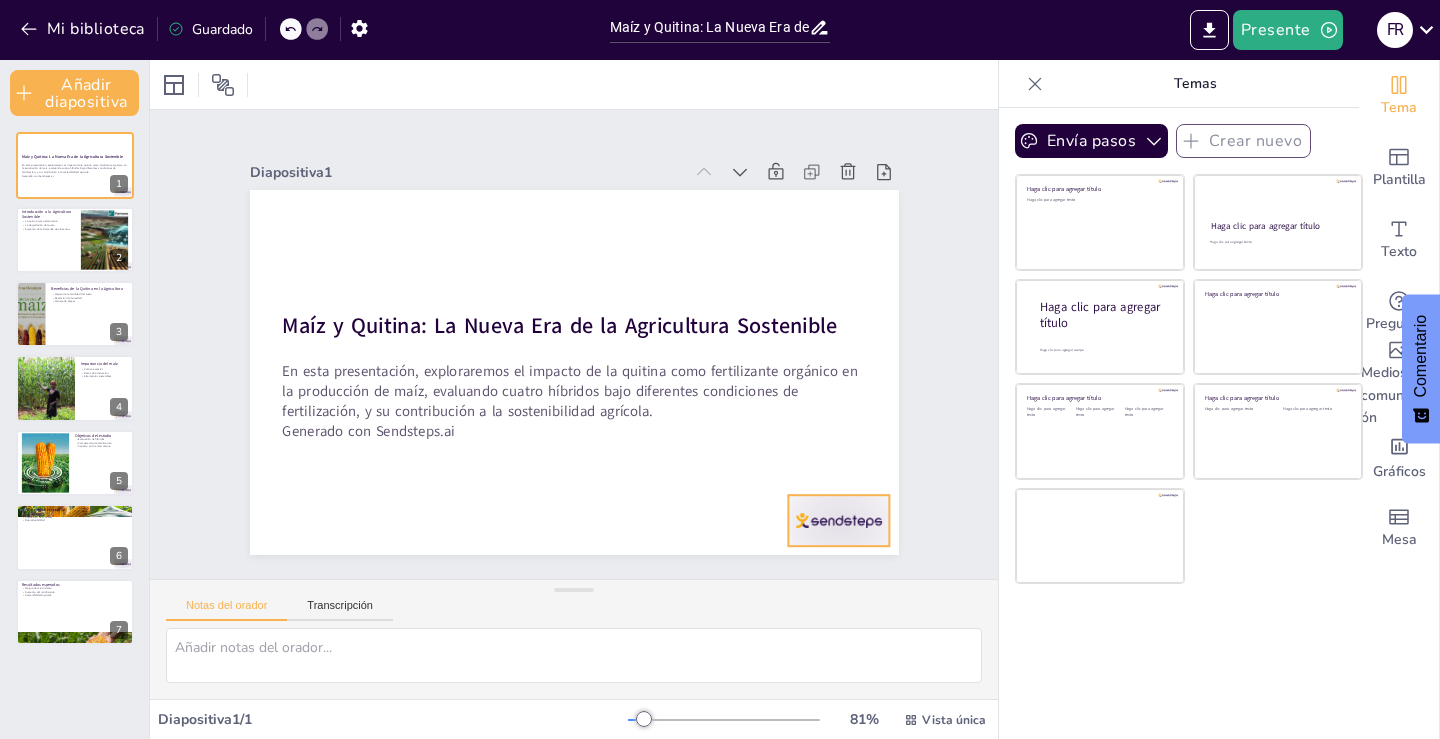 click at bounding box center (652, 653) 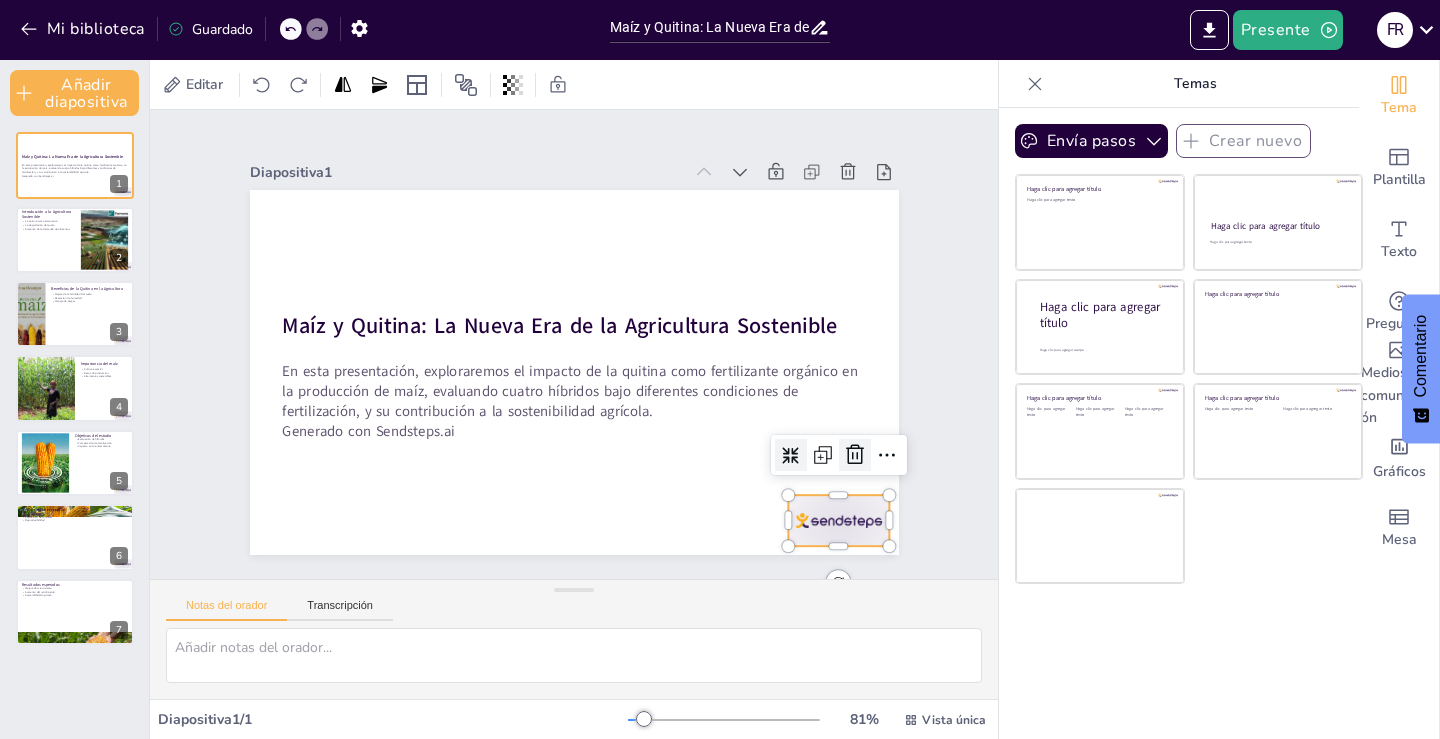 click 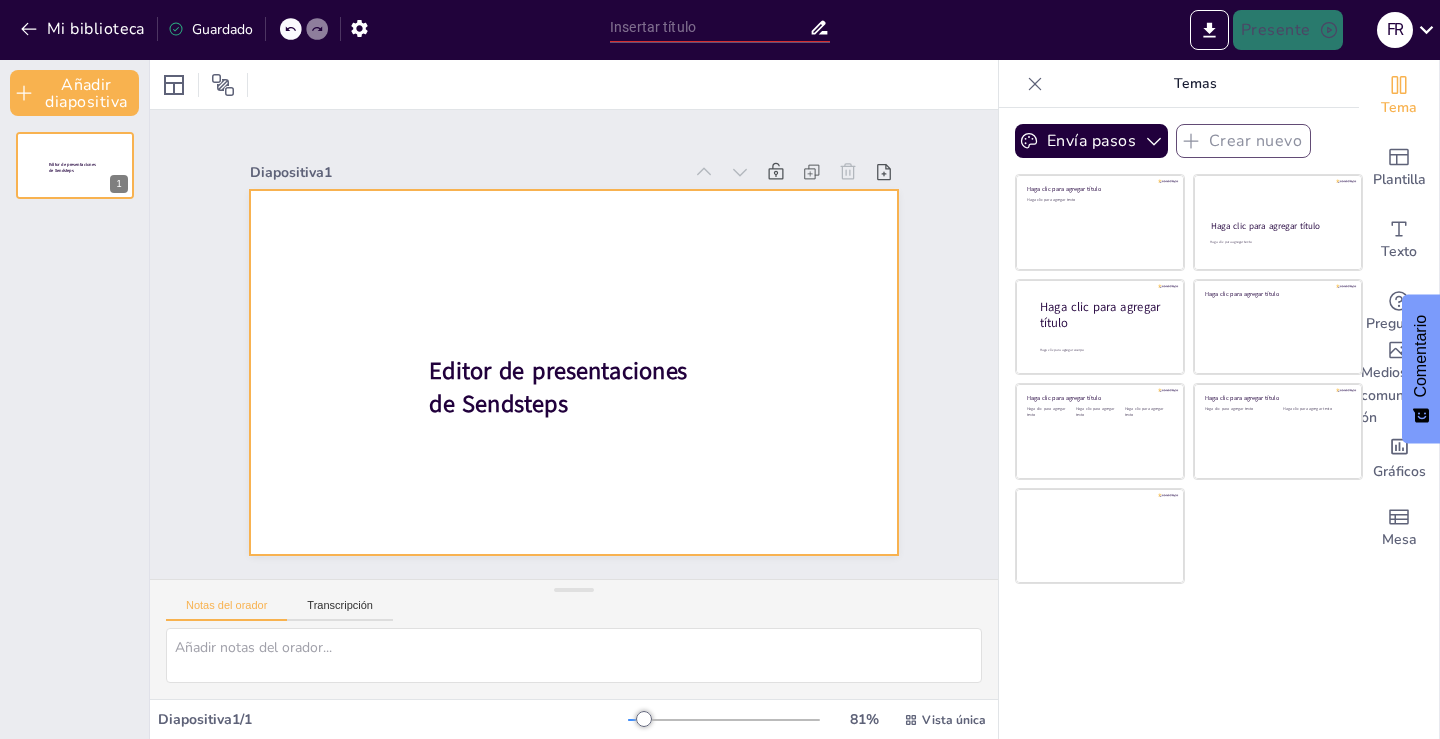 type on "Maíz y Quitina: La Nueva Era de la Agricultura Sostenible" 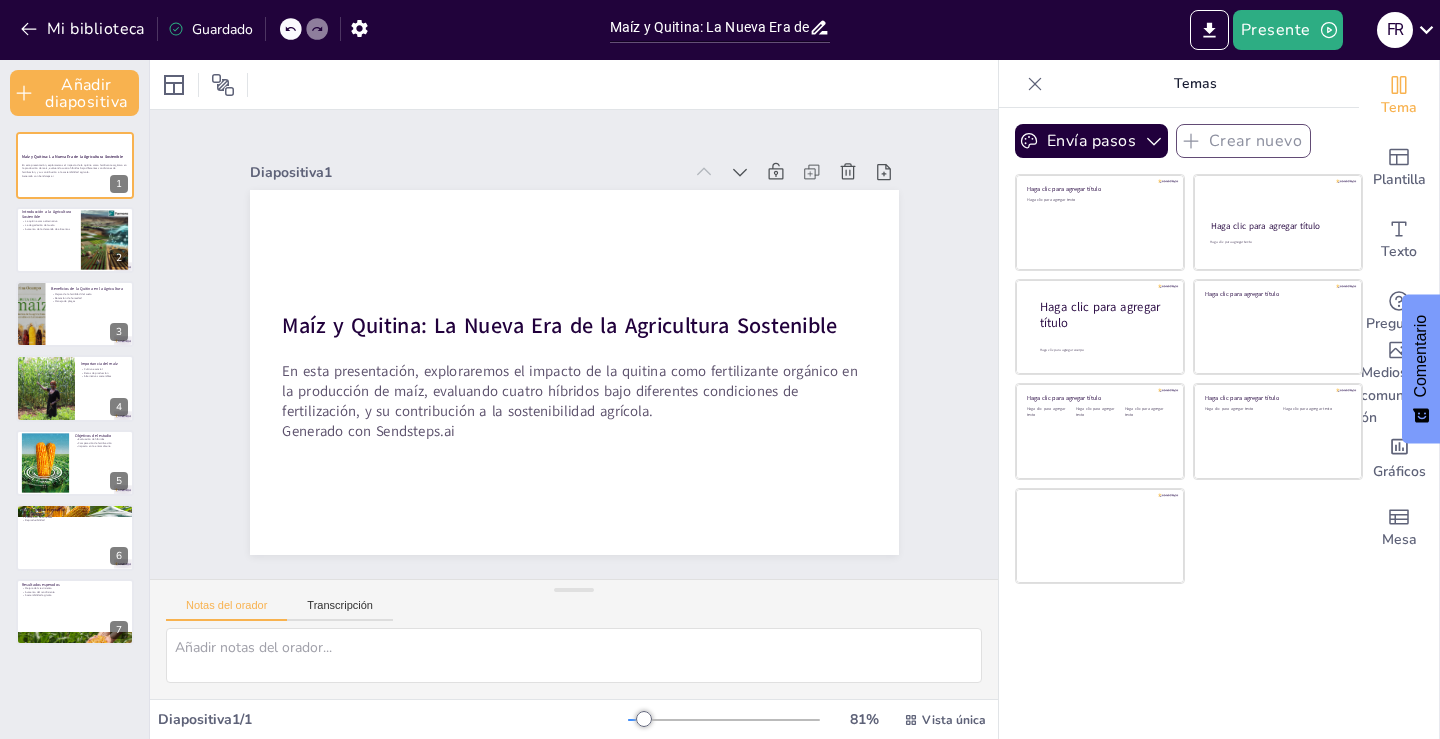 click on "Diapositiva 1 Maíz y Quitina: La Nueva Era de la Agricultura Sostenible En esta presentación, exploraremos el impacto de la quitina como fertilizante orgánico en la producción de maíz, evaluando cuatro híbridos bajo diferentes condiciones de fertilización, y su contribución a la sostenibilidad agrícola. Generado con Sendsteps.ai Diapositiva 2 Introducción a la Agricultura Sostenible La quitina como alternativa La degradación del suelo Aumento de la demanda de alimentos Diapositiva 3 Beneficios de la Quitina en la Agricultura Mejora de la fertilidad del suelo Retención de humedad Manejo de plagas Diapositiva 4 Importancia del maíz Cultivo esencial Retos de producción Alternativas sostenibles Diapositiva 5 Objetivos del estudio Evaluación de híbridos Comparación de fertilización Impacto en la entomofauna Diapositiva 6 Metodología del estudio Diseño experimental Evaluación de variables Reproducibilidad Diapositiva 7 Resultados esperados Mejora del crecimiento Aumento del rendimiento" at bounding box center [574, 344] 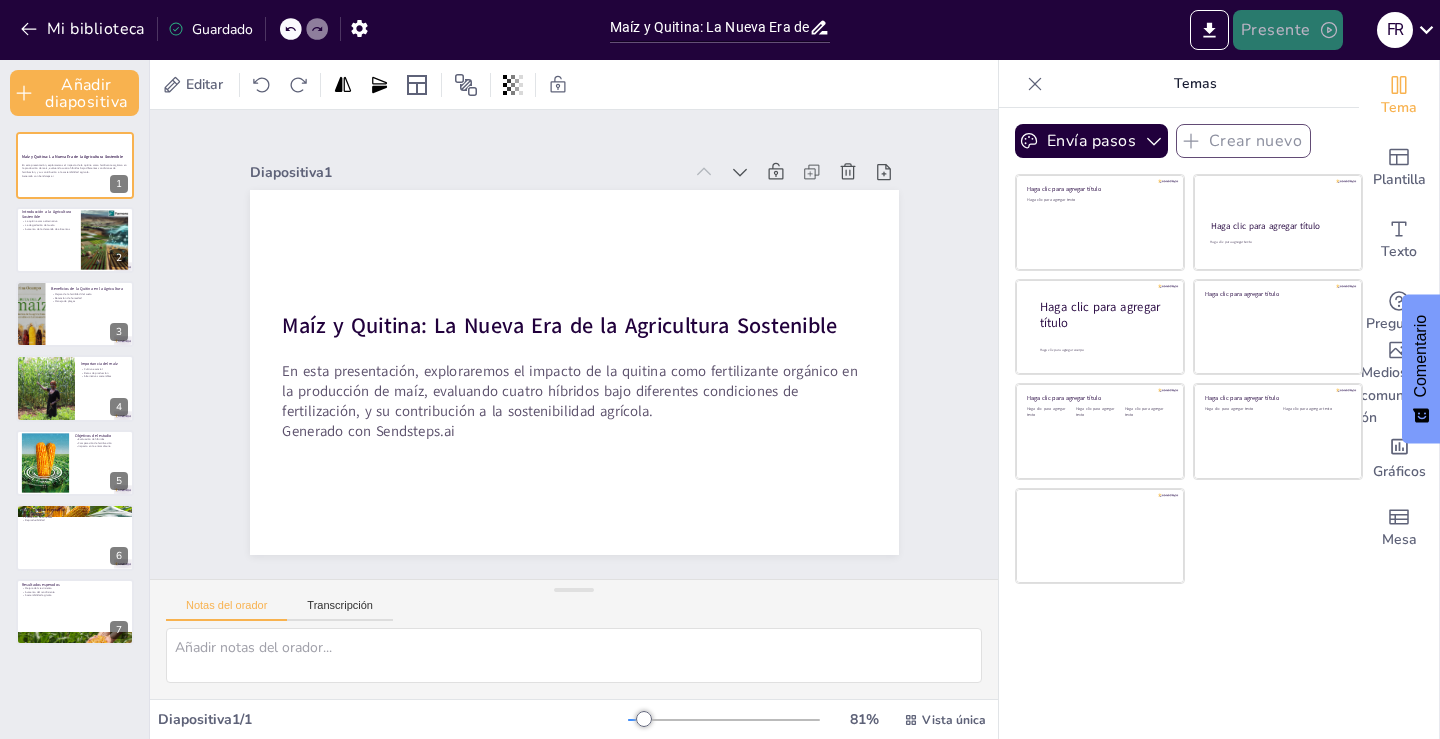 click on "Presente" at bounding box center [1276, 31] 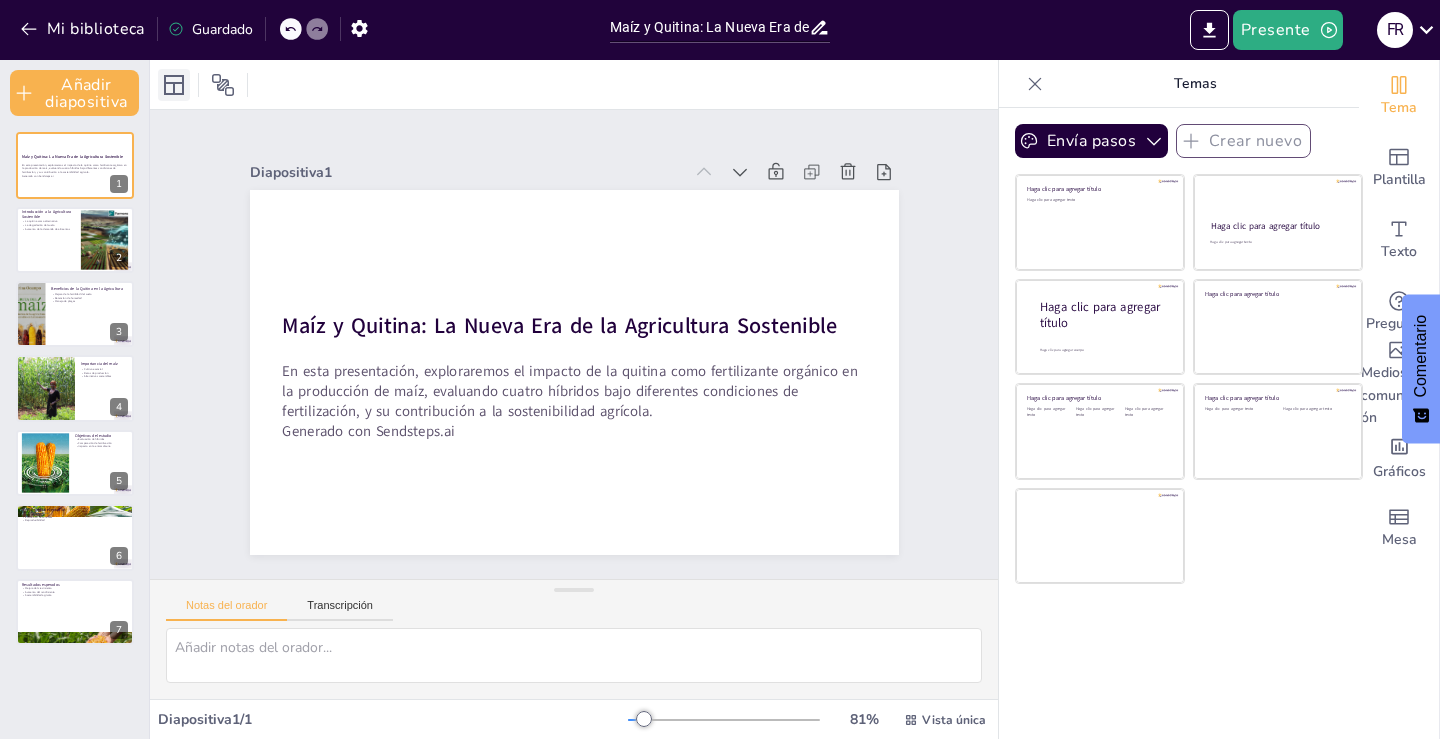 click at bounding box center [174, 85] 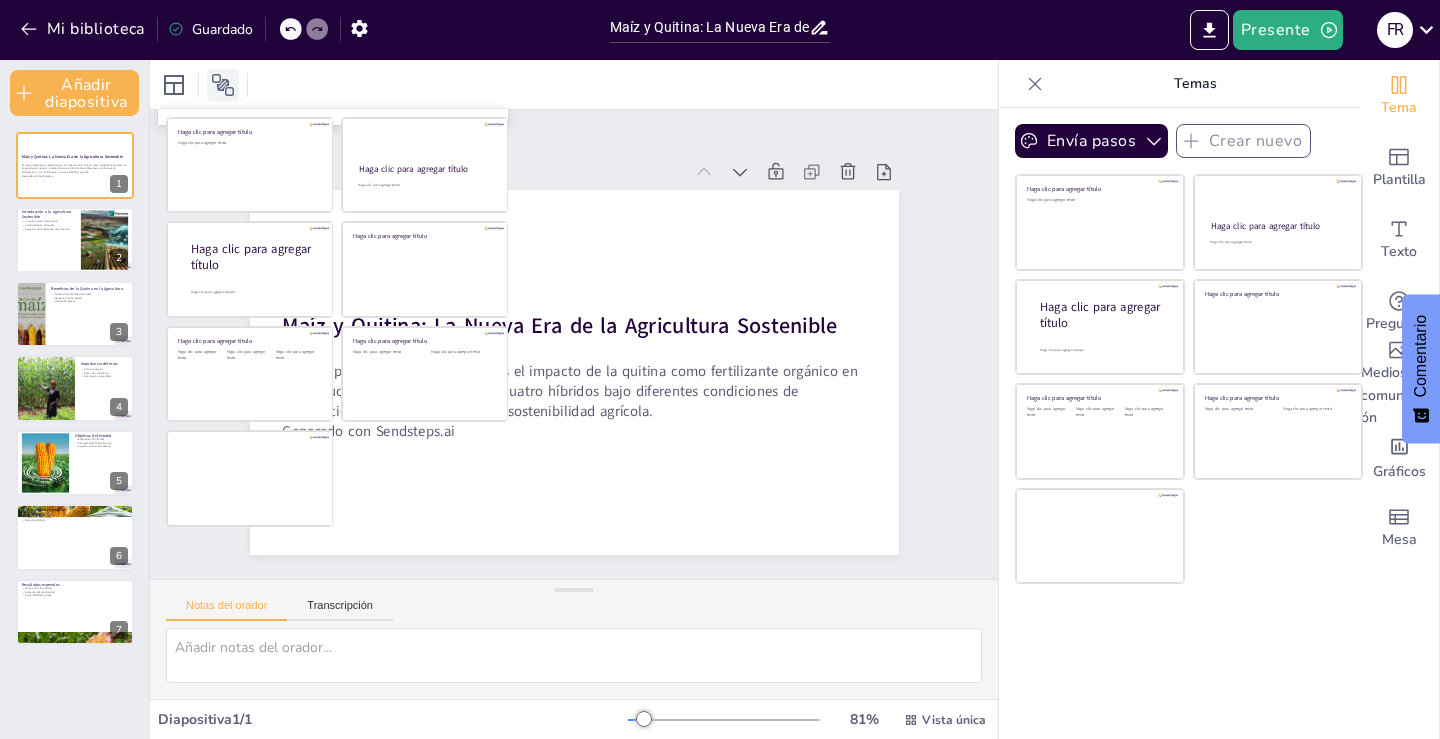 click 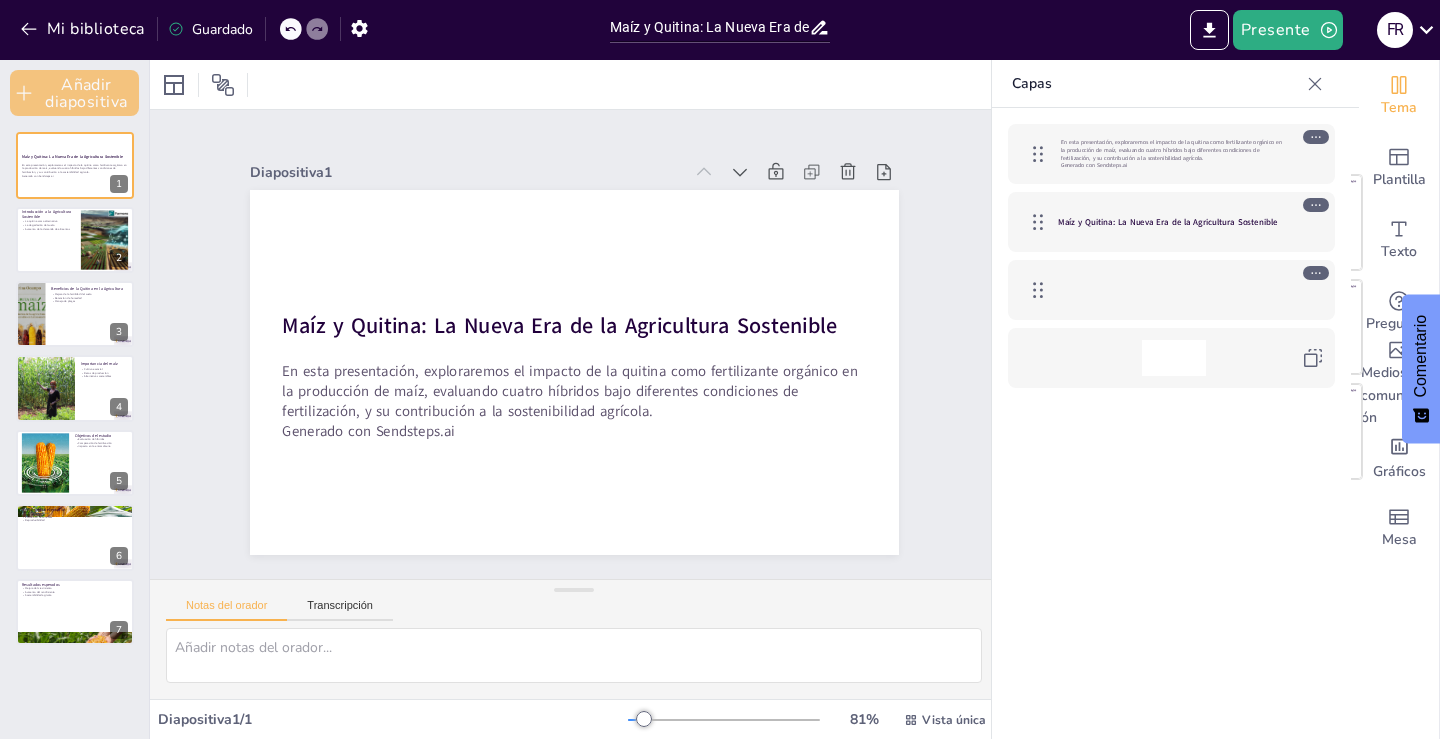 click on "Añadir diapositiva" at bounding box center [86, 93] 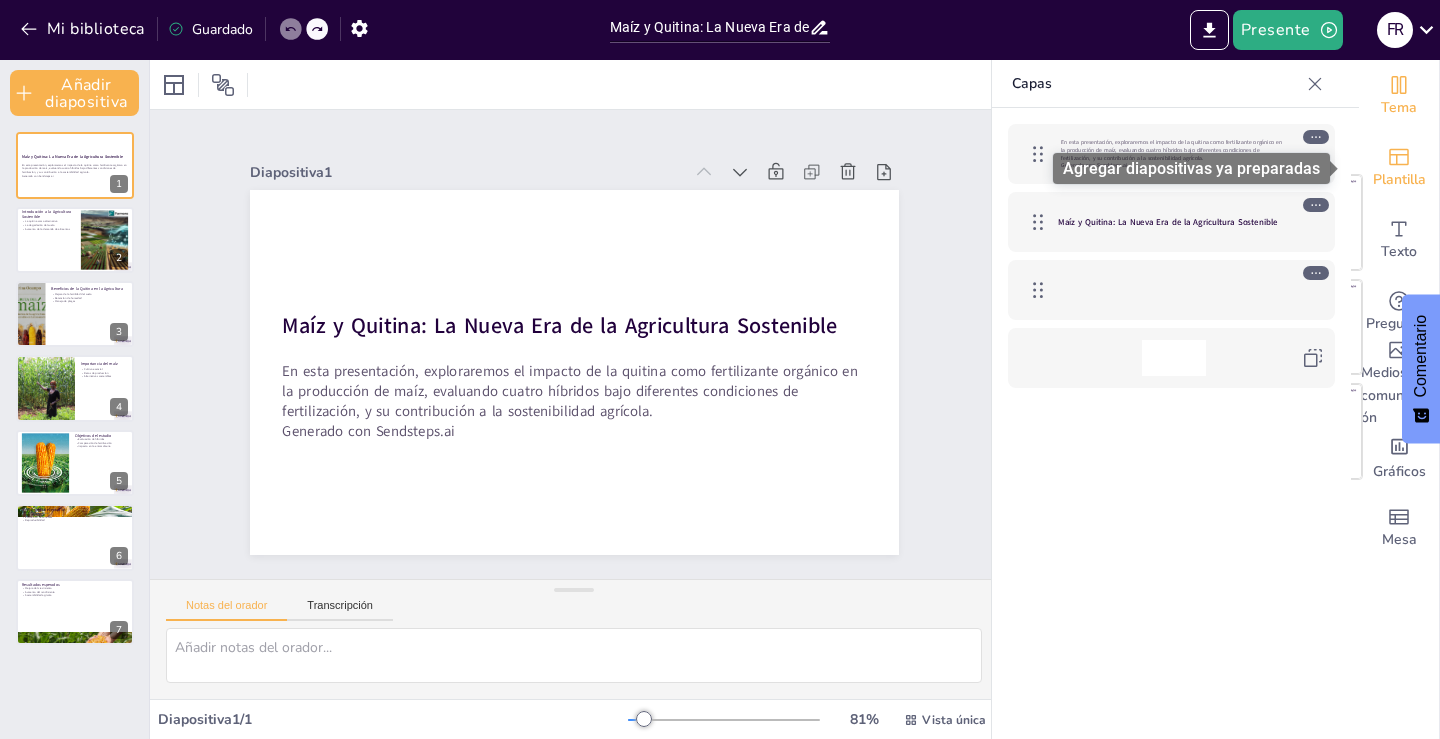 click 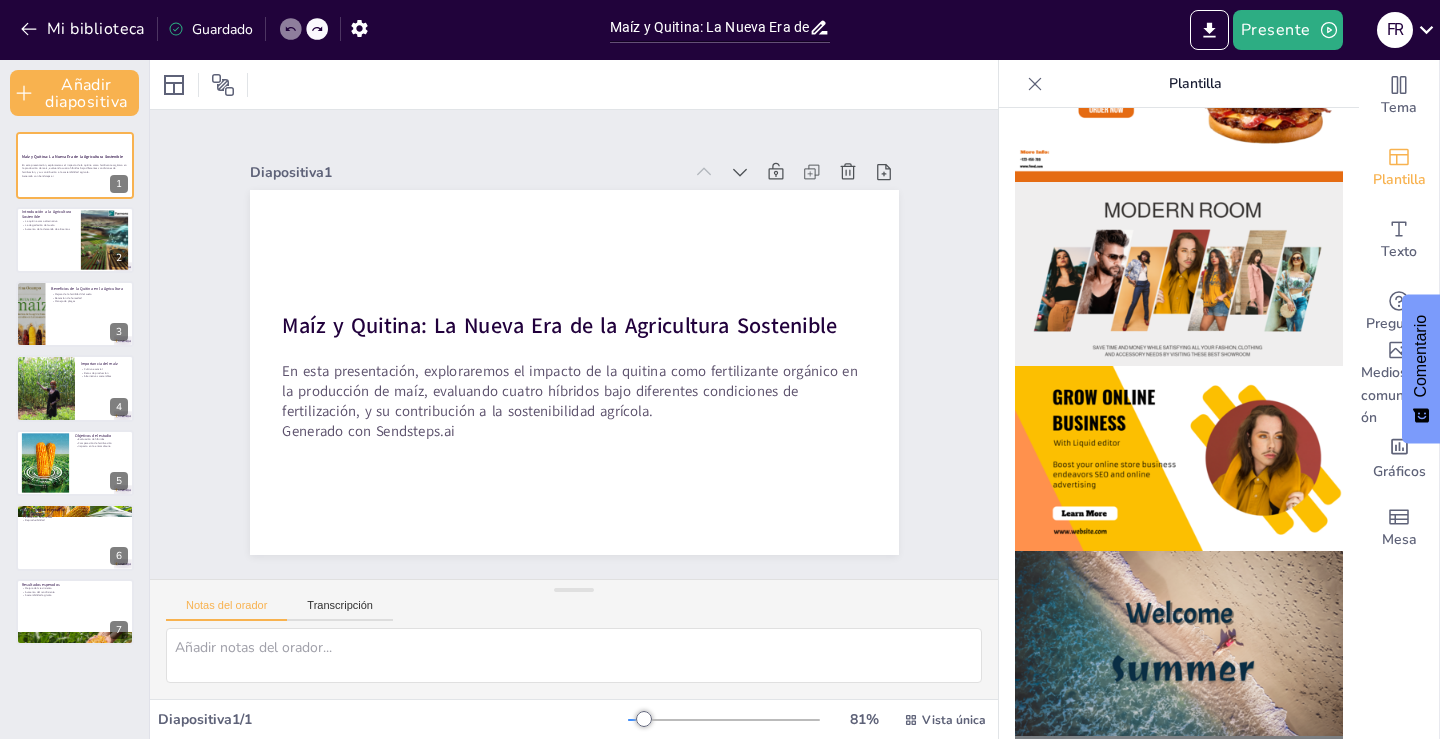 scroll, scrollTop: 309, scrollLeft: 0, axis: vertical 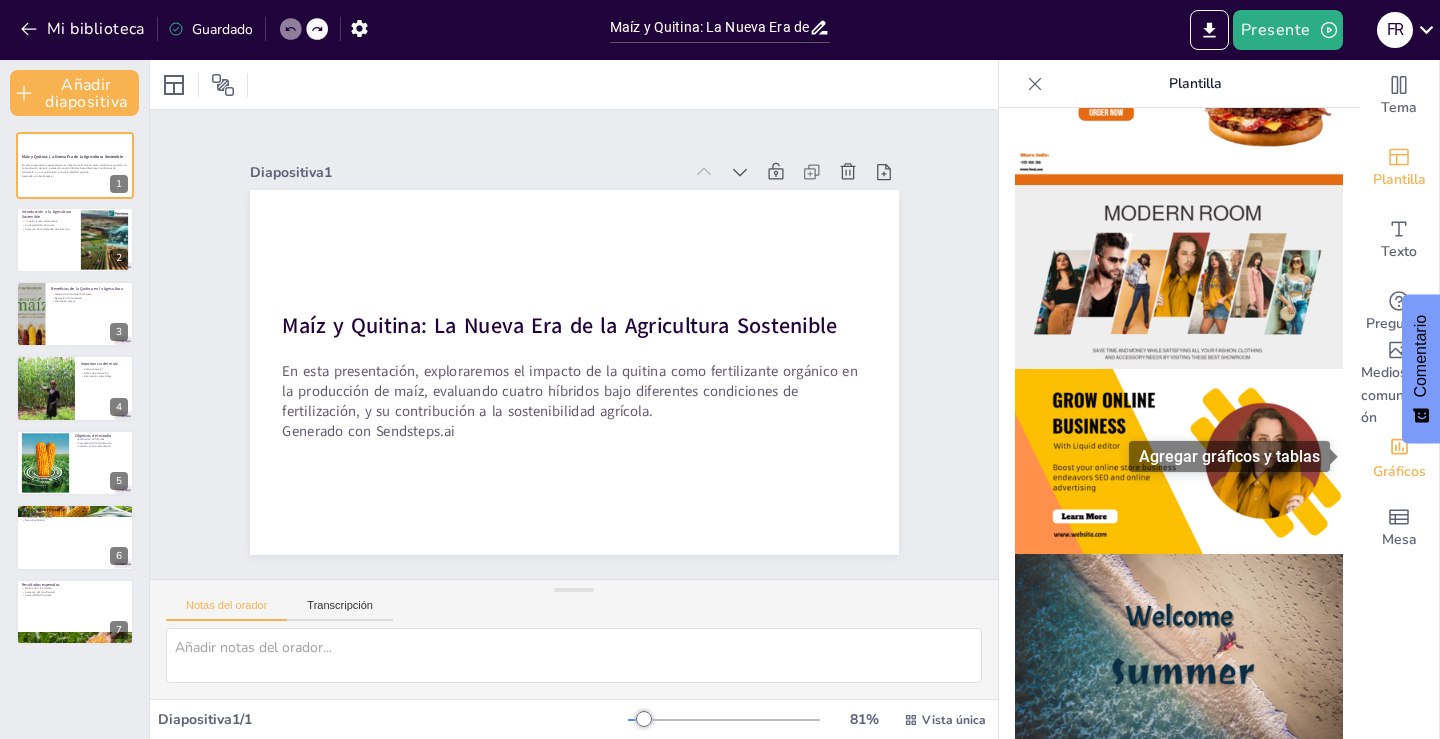 click on "Gráficos" at bounding box center [1399, 472] 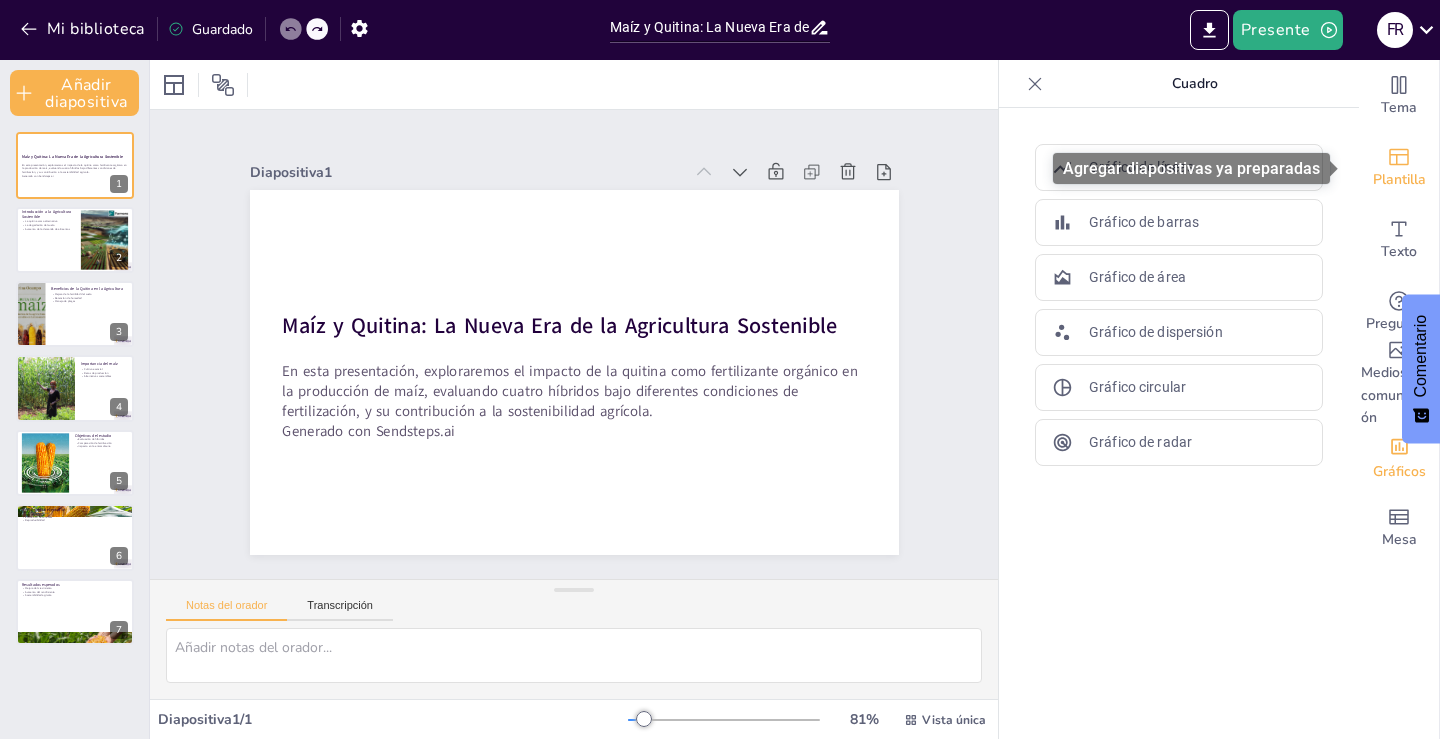 click on "Plantilla" at bounding box center [1399, 179] 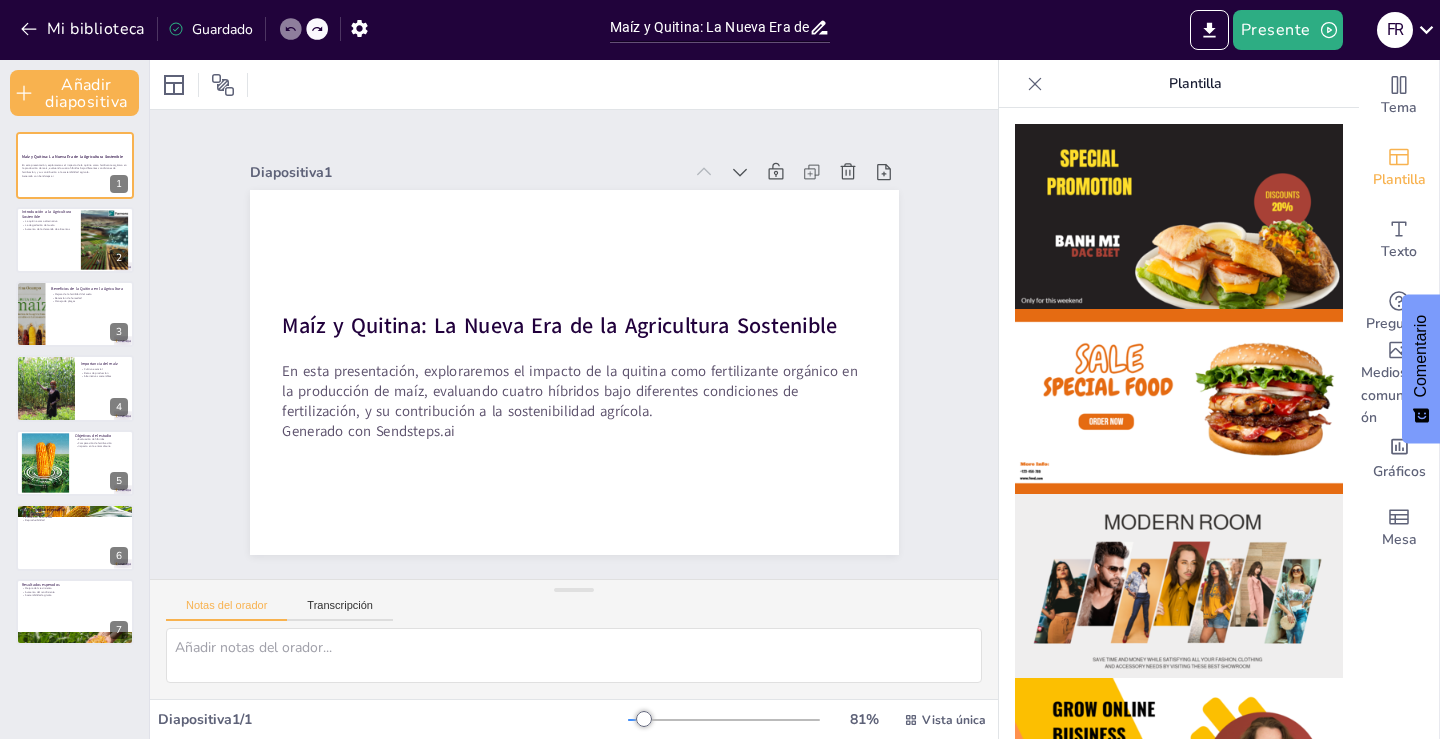 click 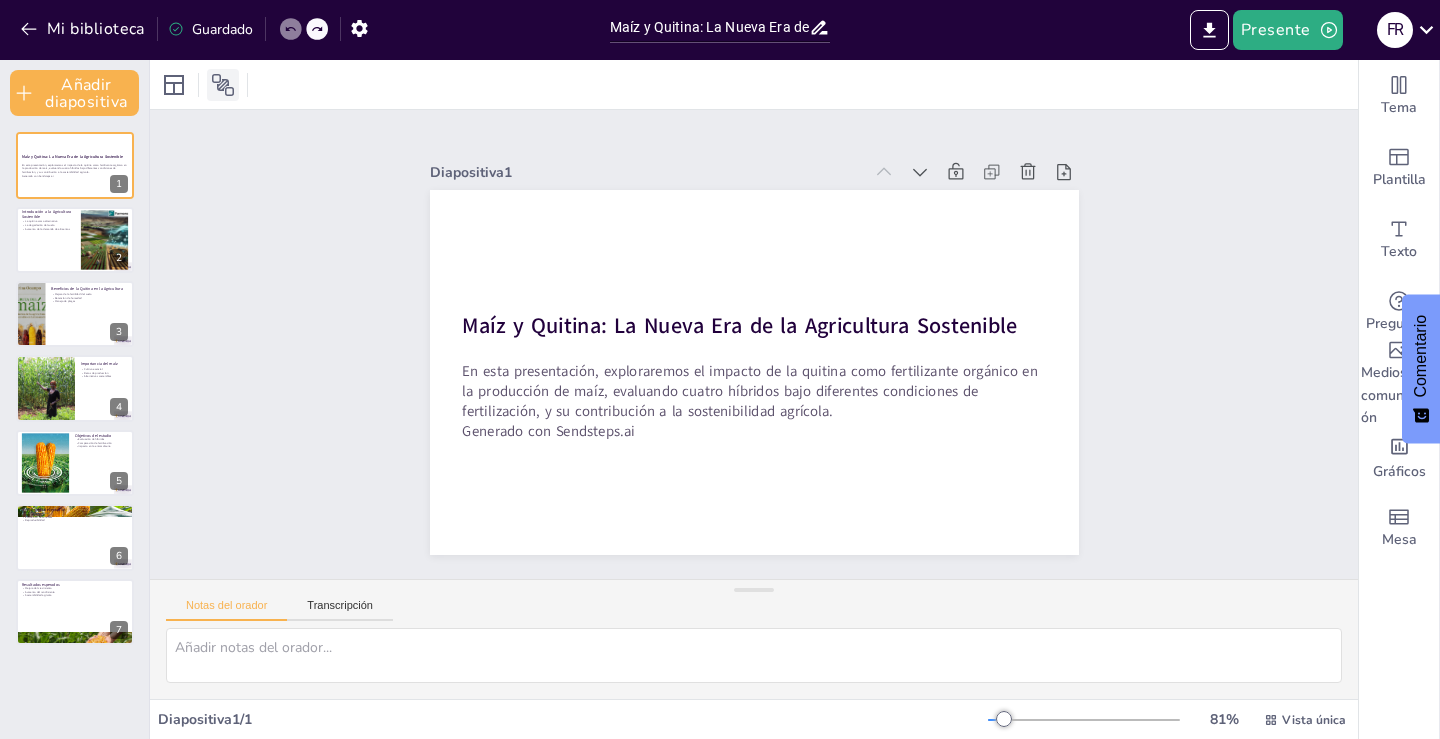 click 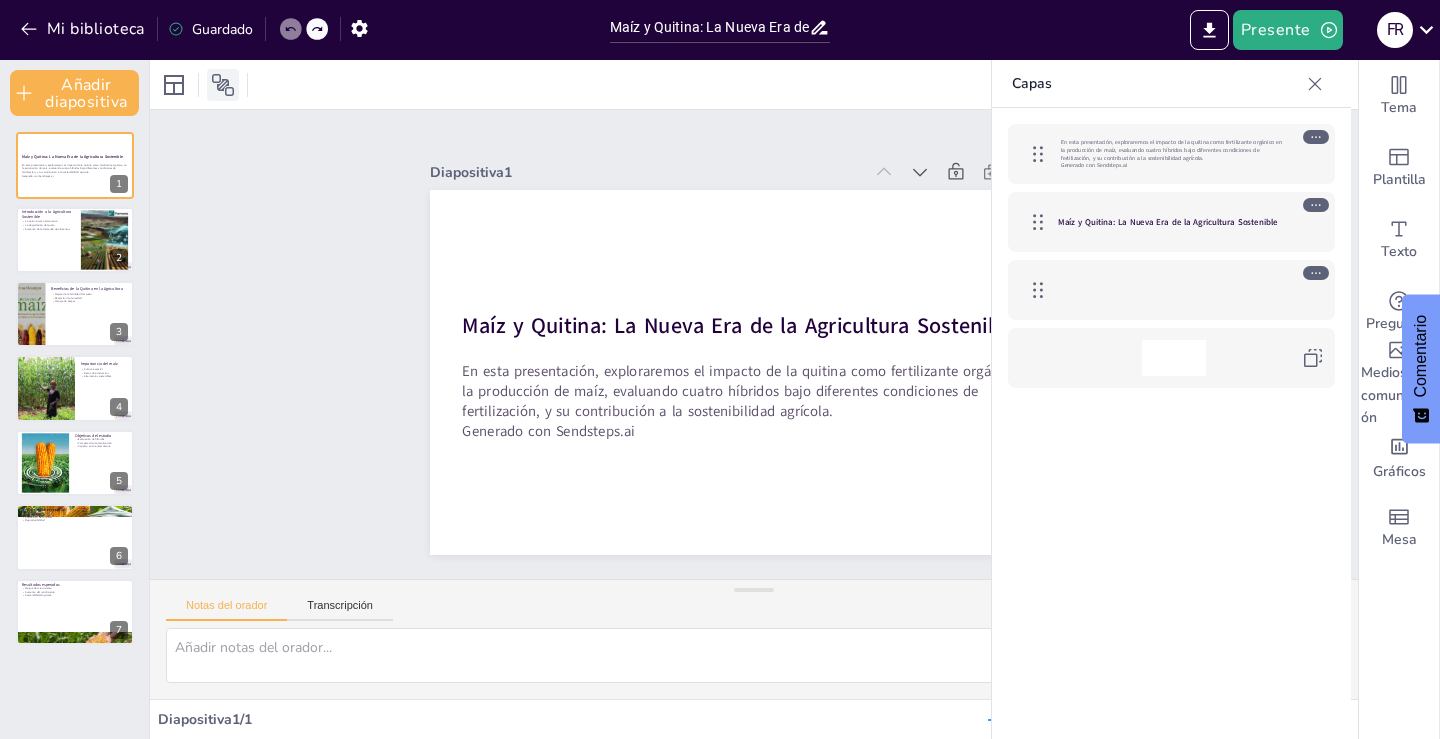 click 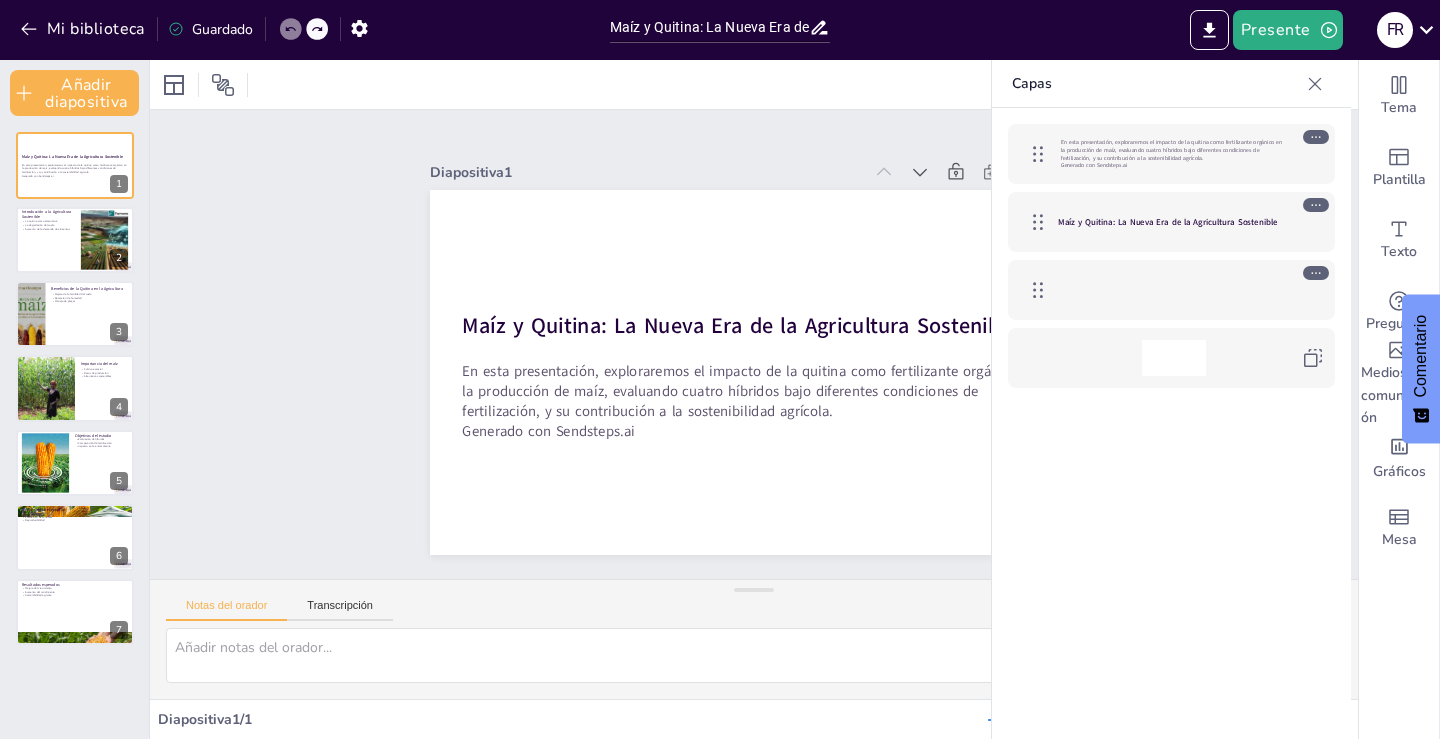 click 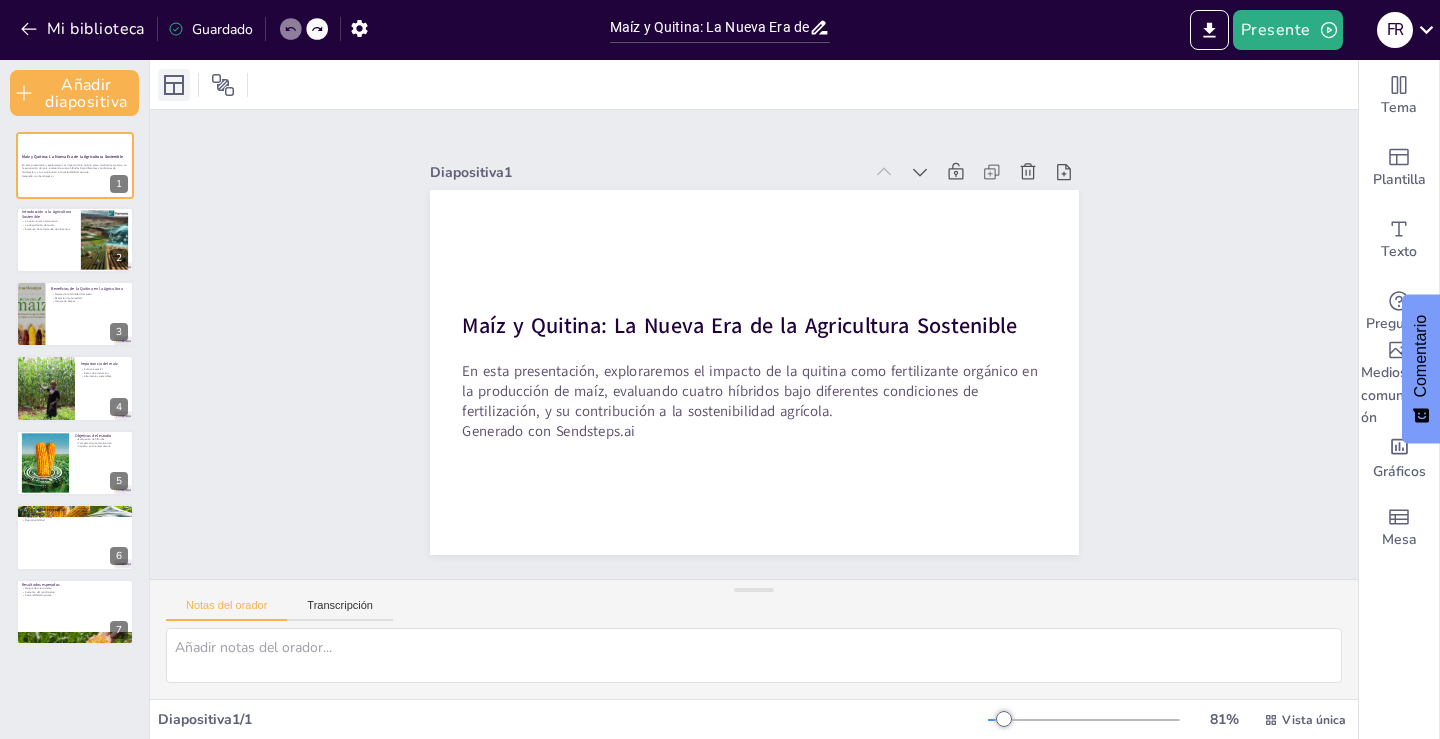 click 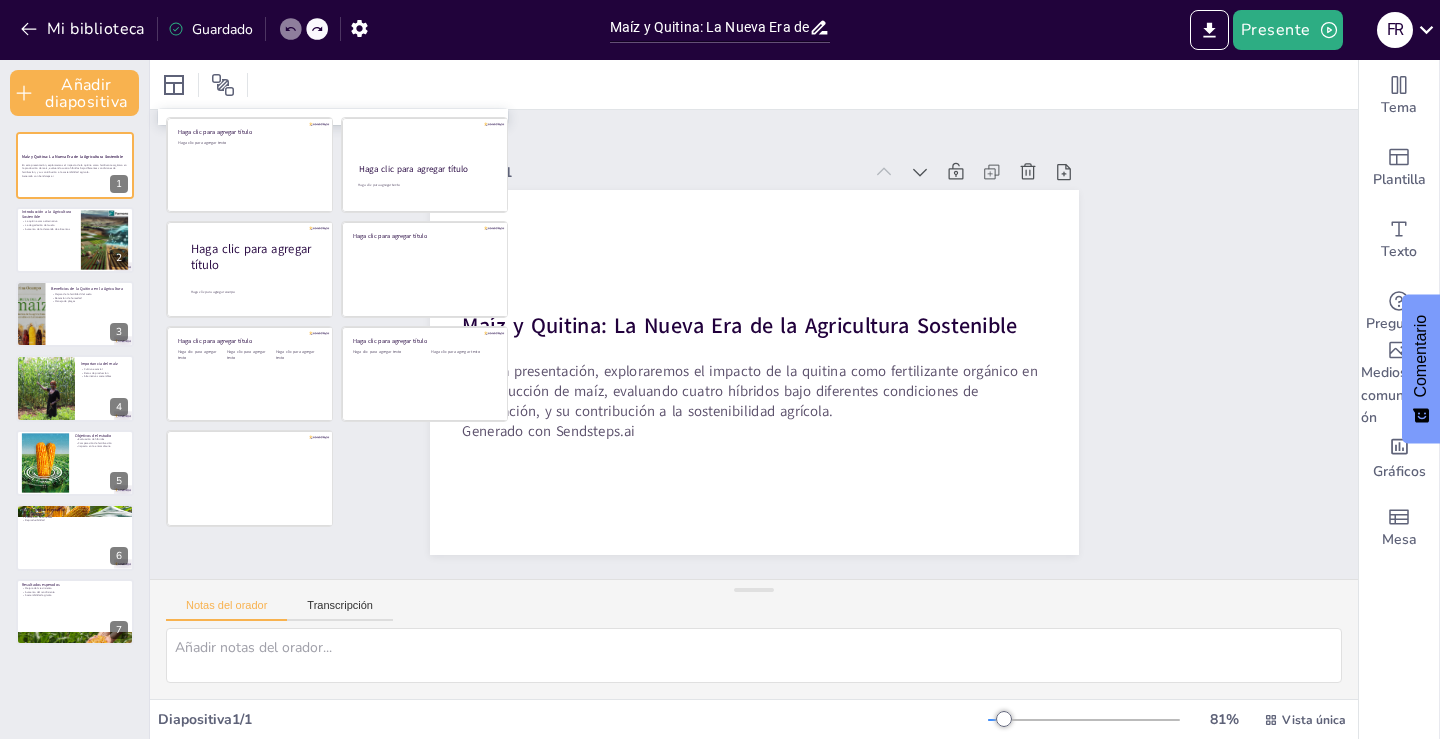 click on "Haga clic para agregar texto" at bounding box center (249, 380) 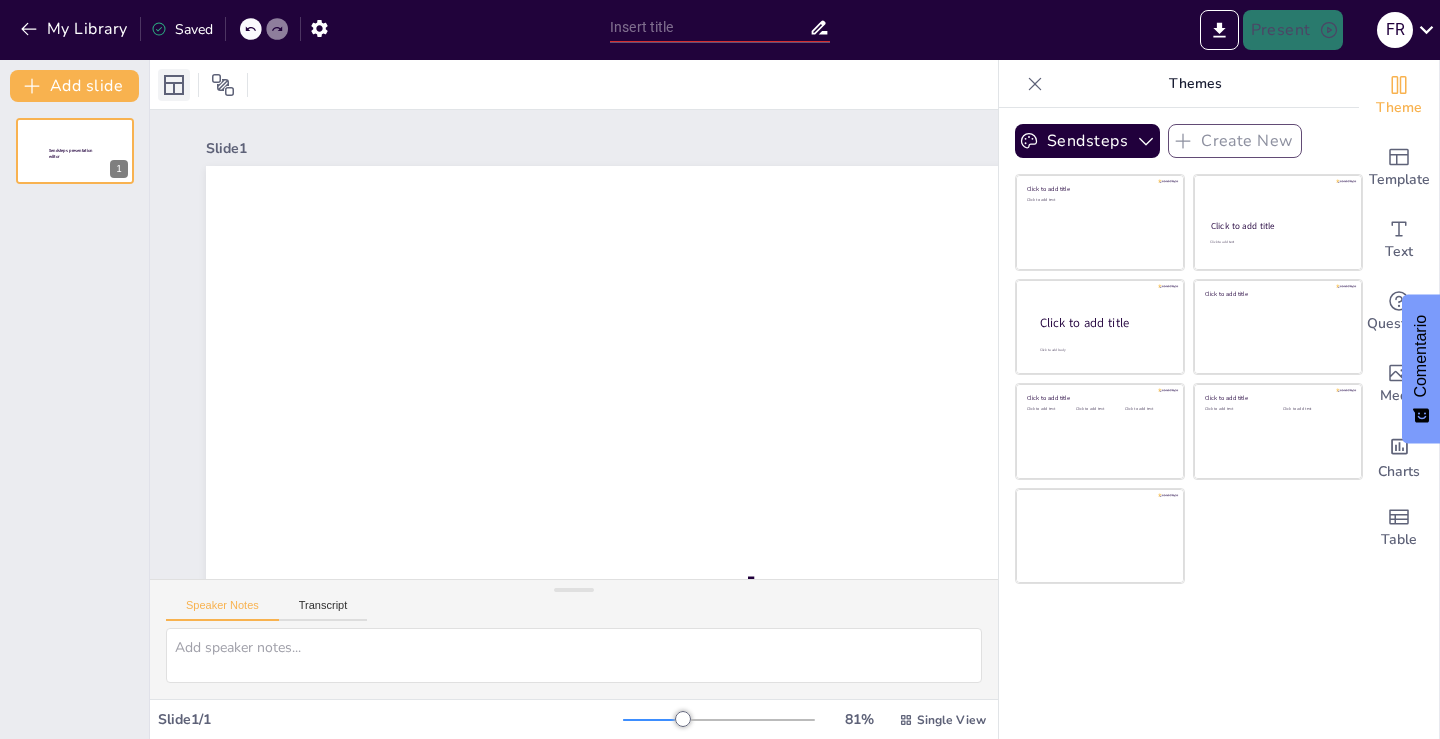 scroll, scrollTop: 0, scrollLeft: 0, axis: both 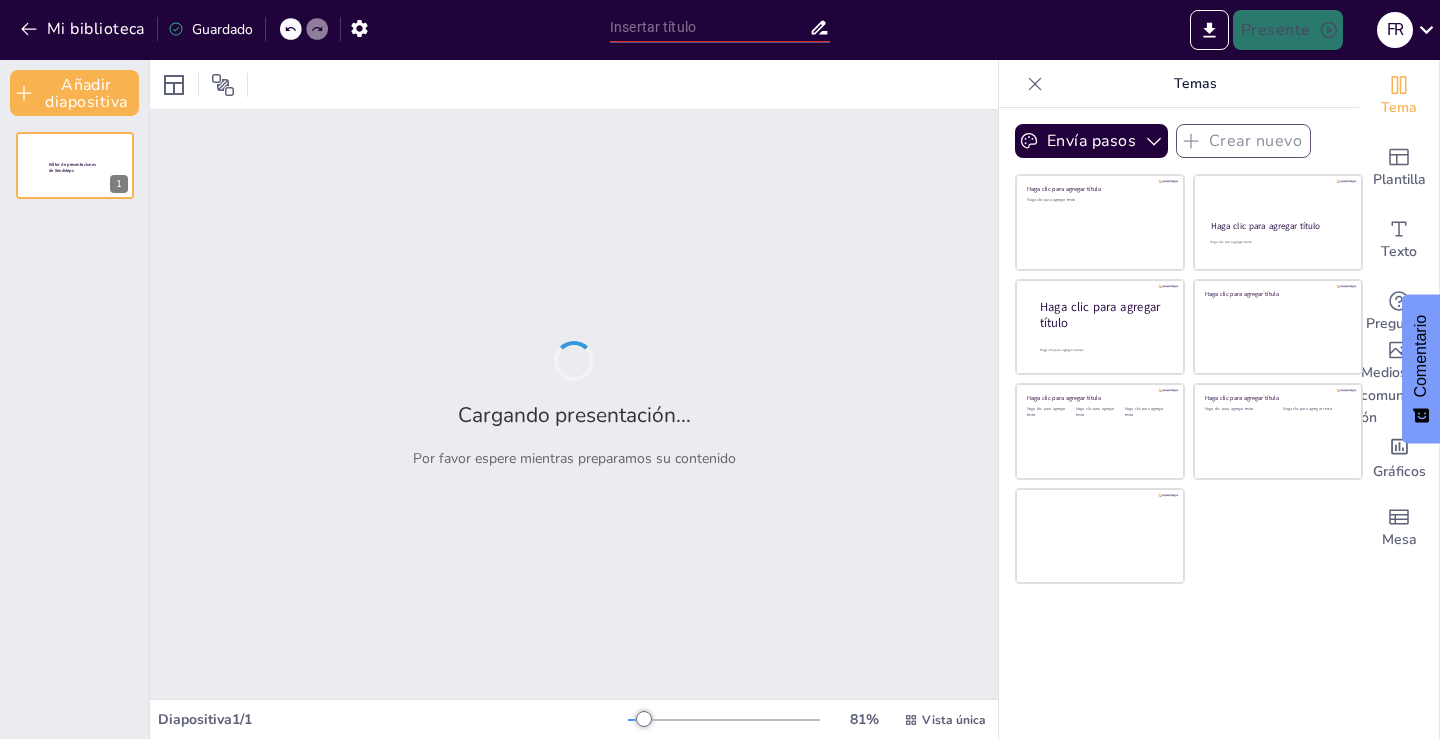 type on "Maíz y Quitina: La Nueva Era de la Agricultura Sostenible" 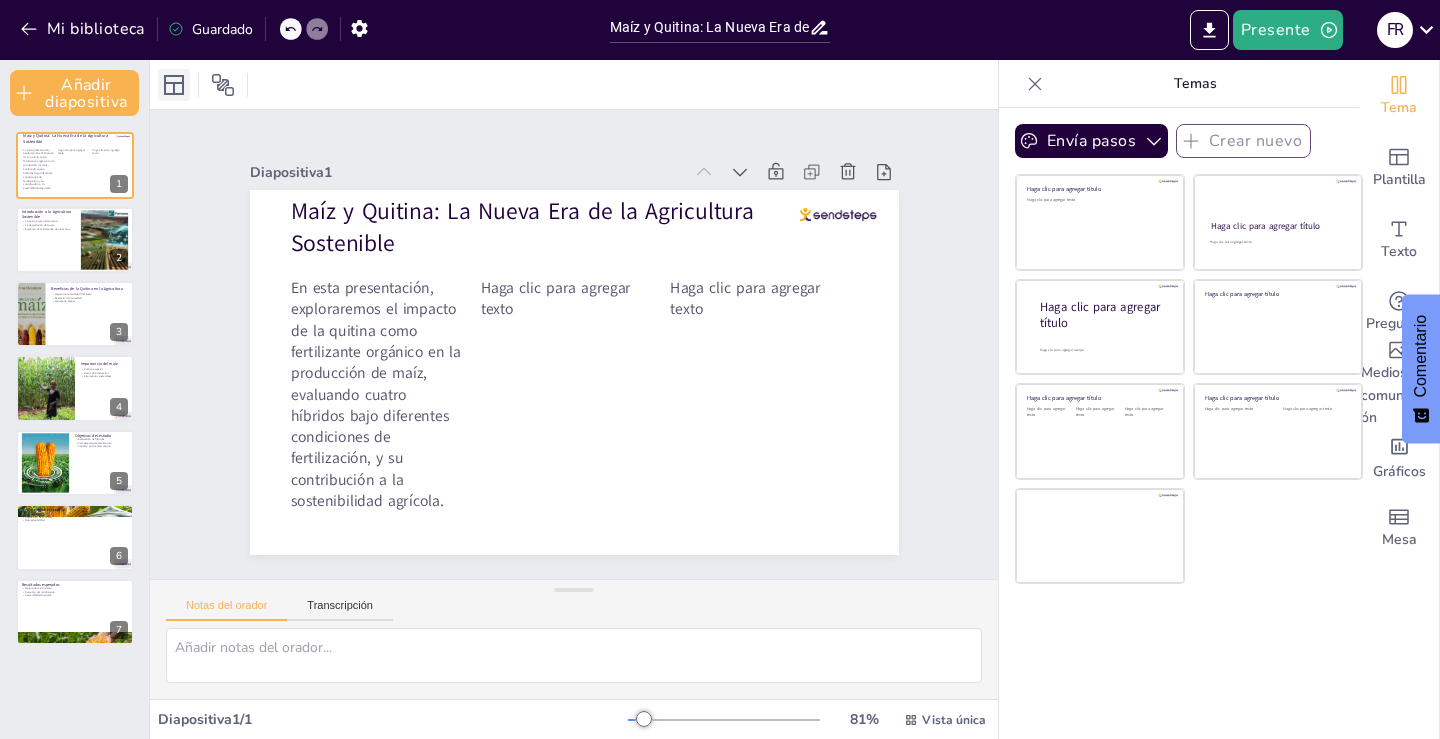 click 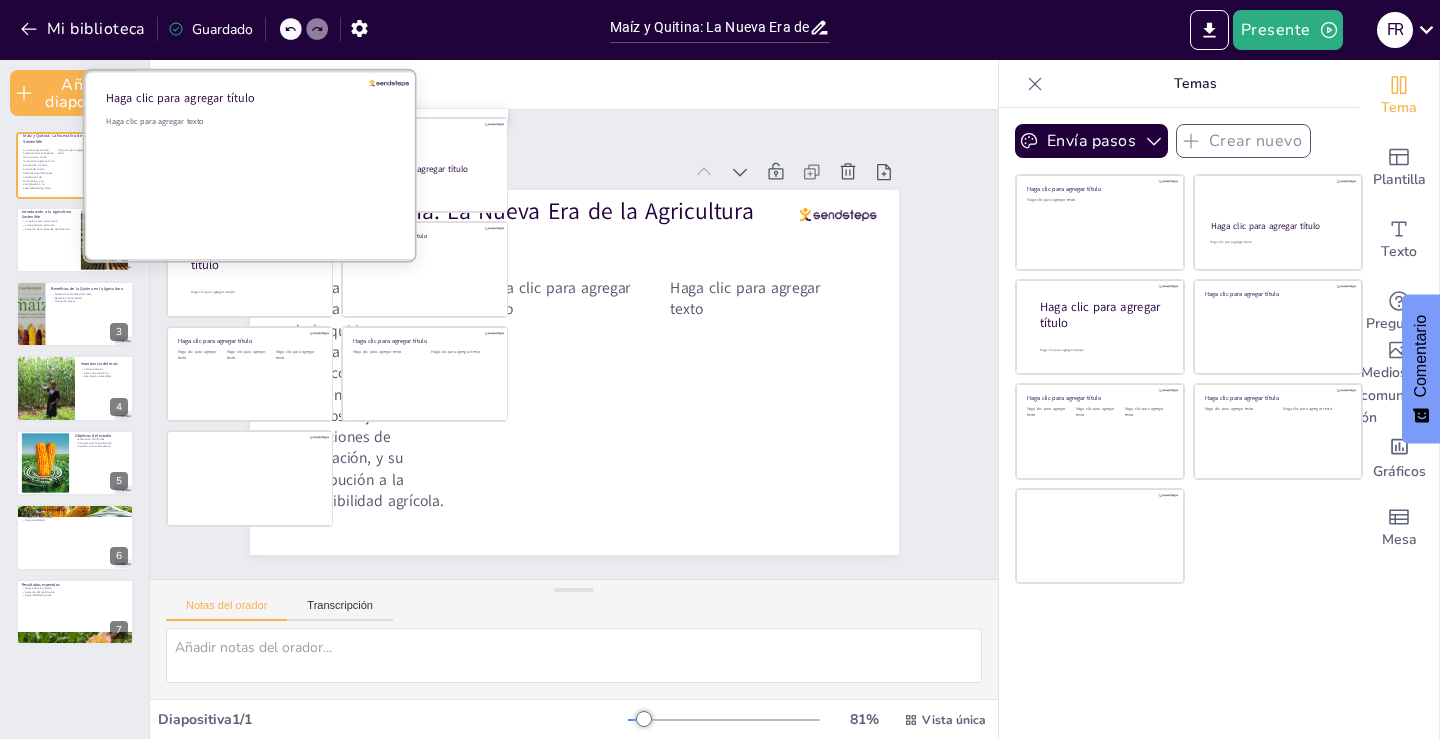 click on "Haga clic para agregar texto" at bounding box center (249, 178) 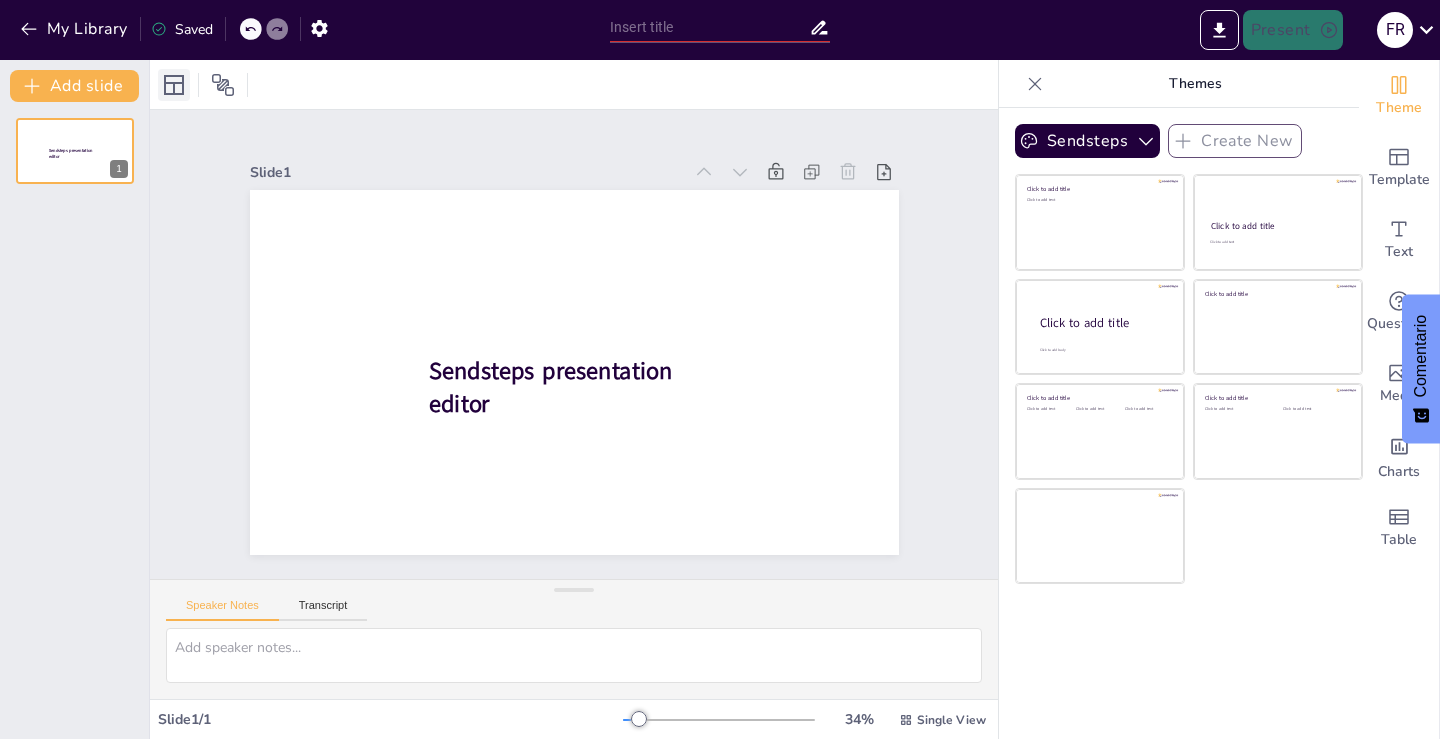 click 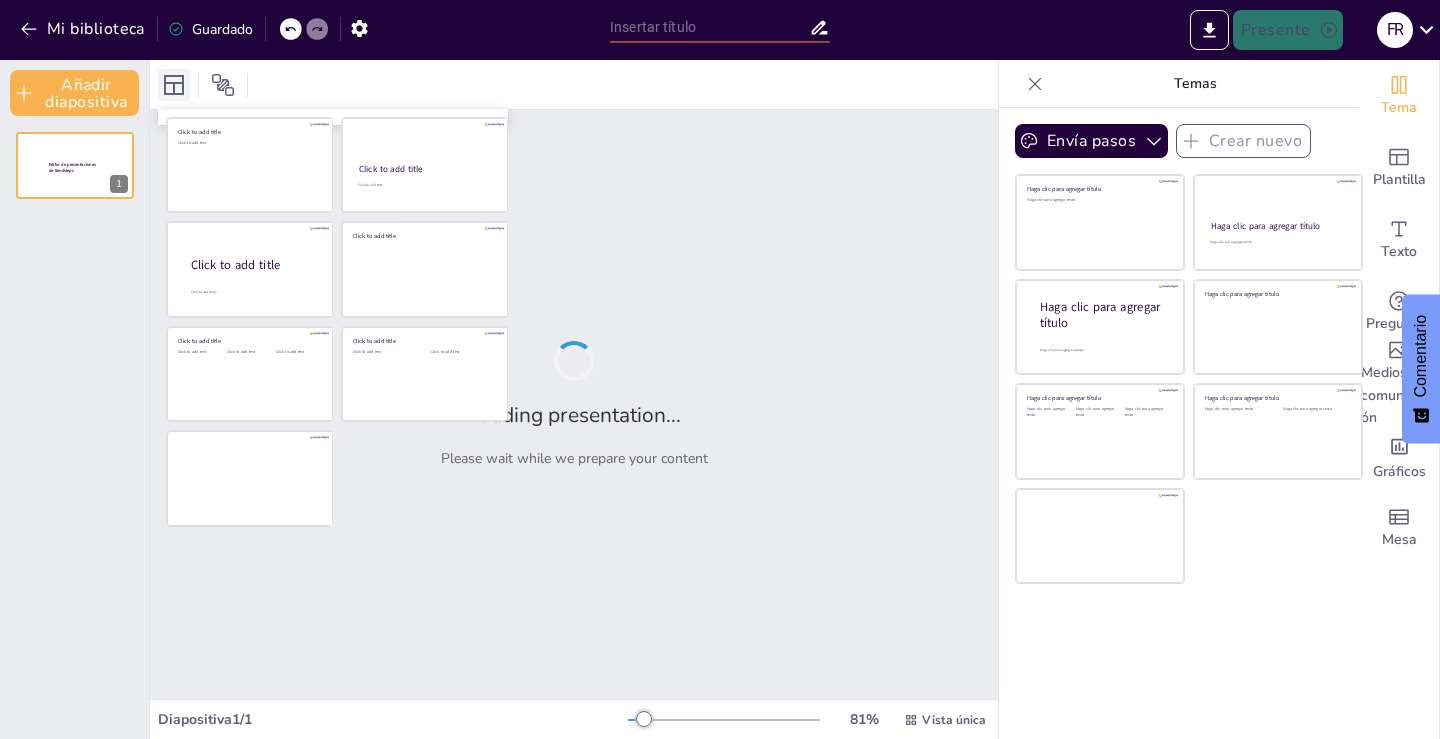 type on "Maíz y Quitina: La Nueva Era de la Agricultura Sostenible" 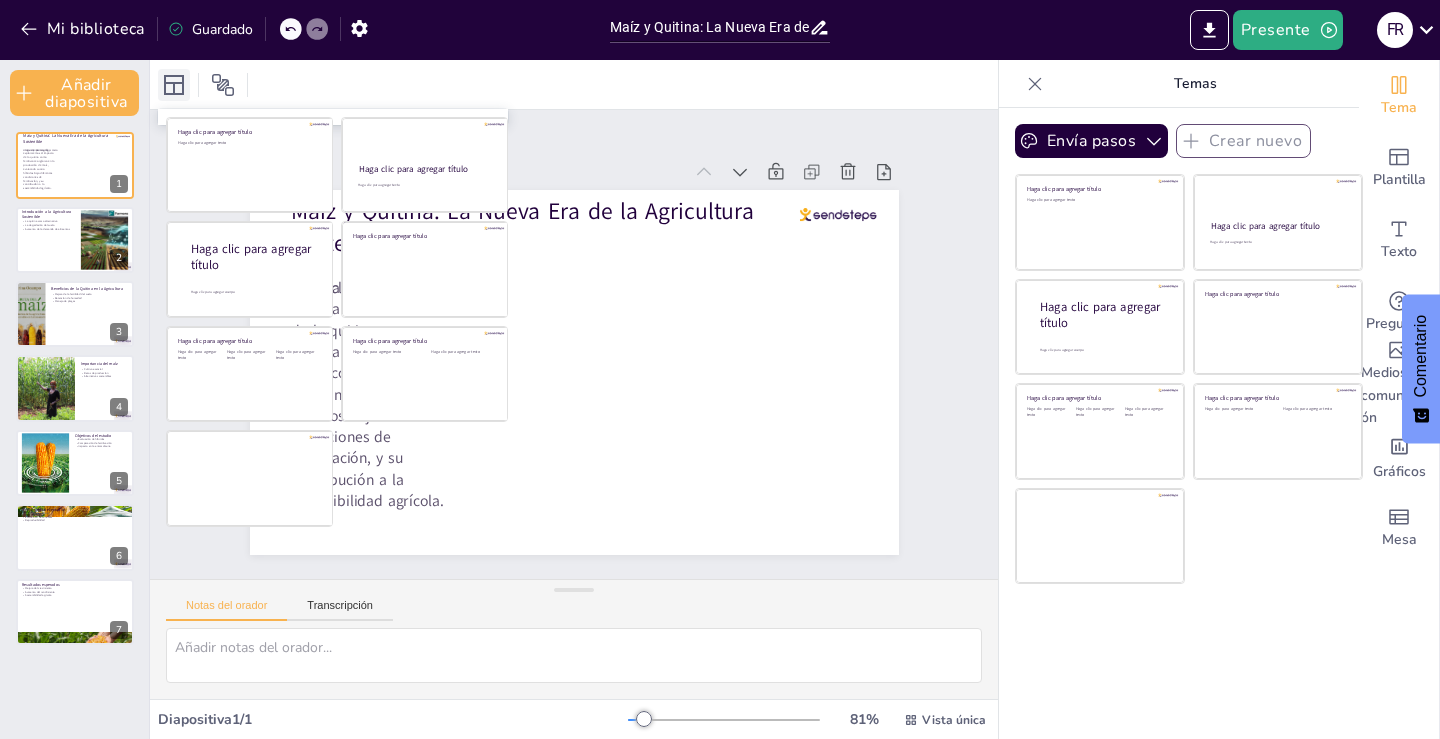 click 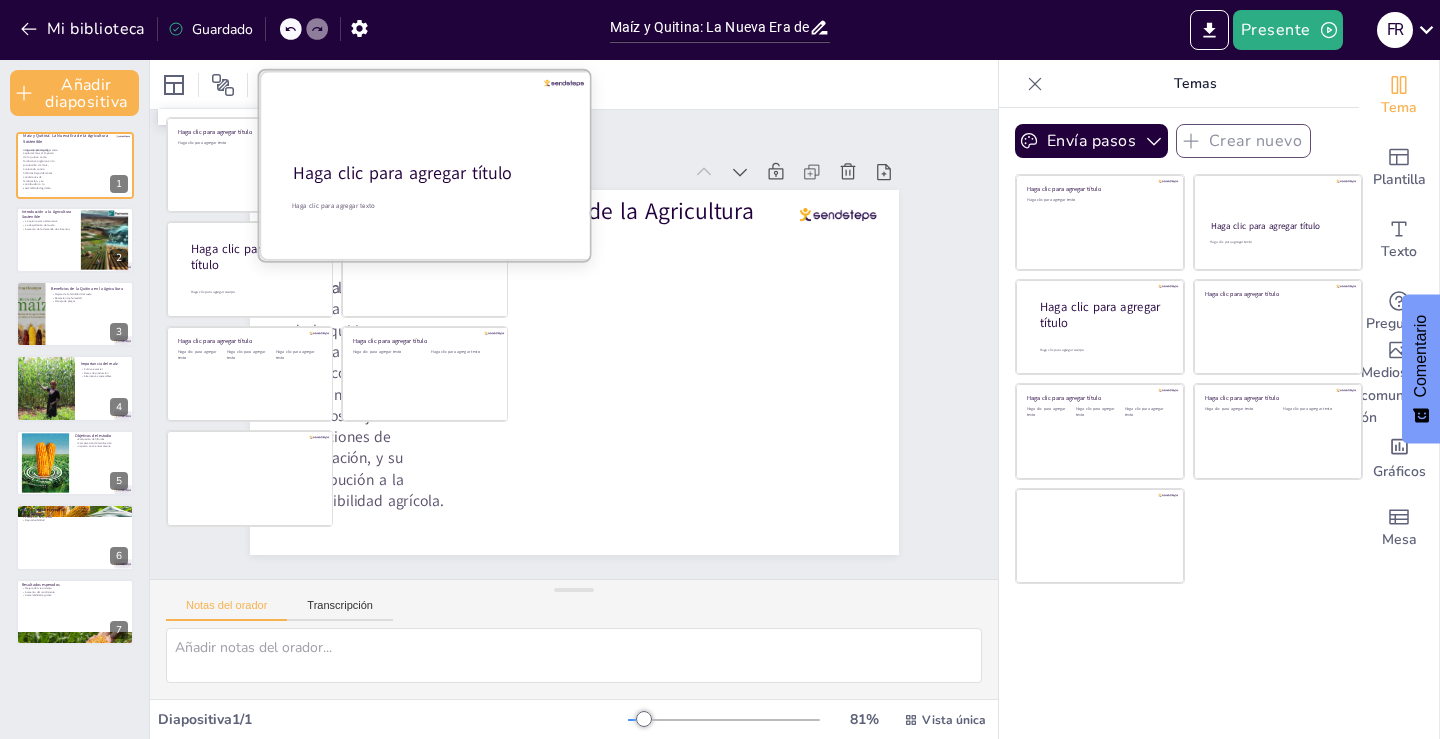 click on "Haga clic para agregar título" at bounding box center [402, 173] 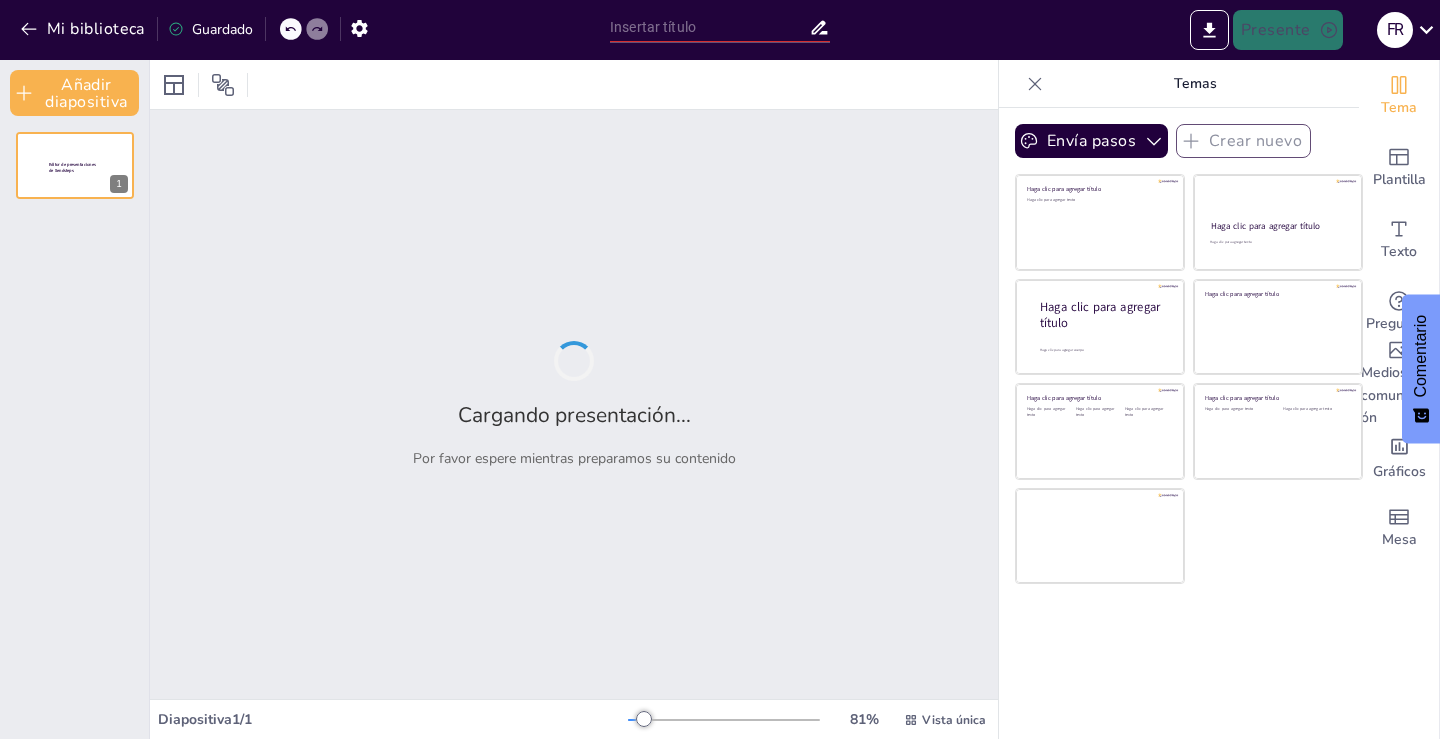 type on "Maíz y Quitina: La Nueva Era de la Agricultura Sostenible" 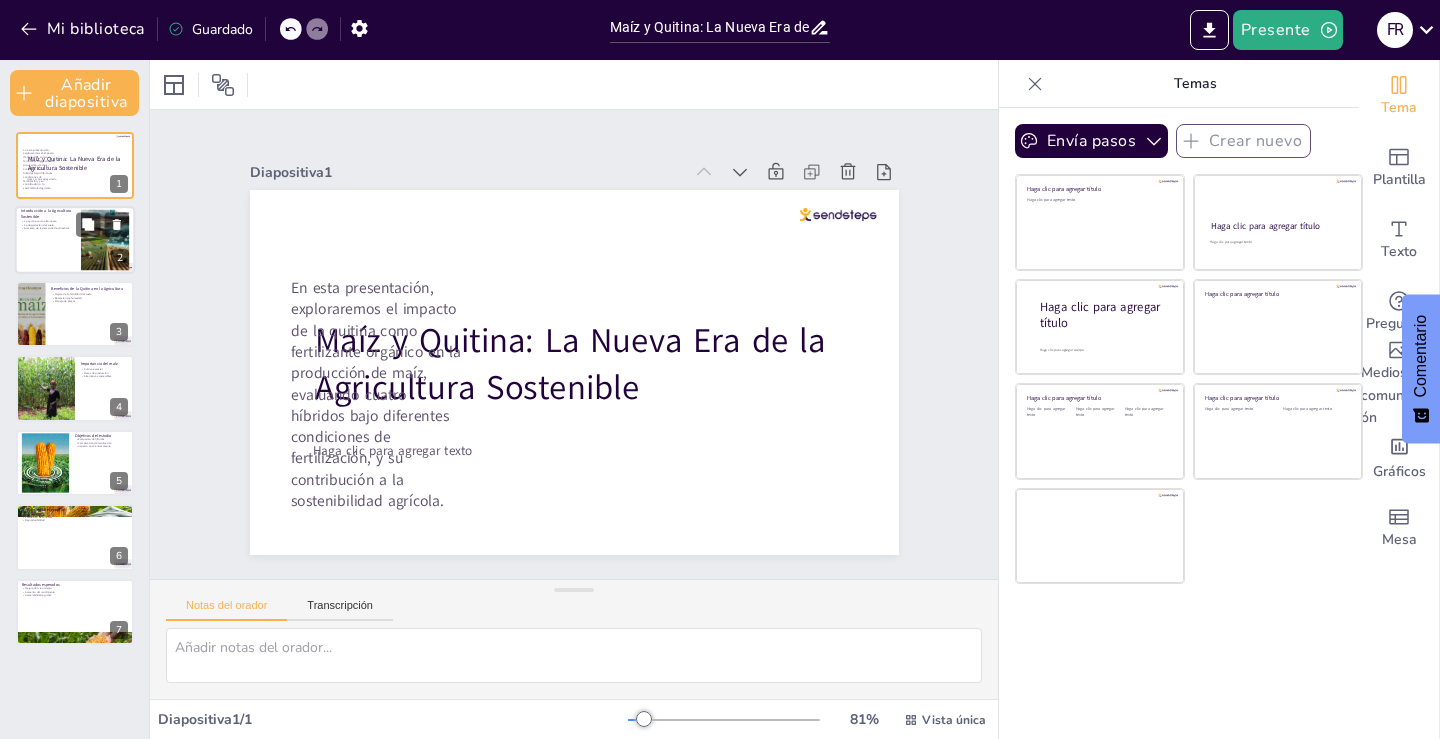 click at bounding box center [105, 239] 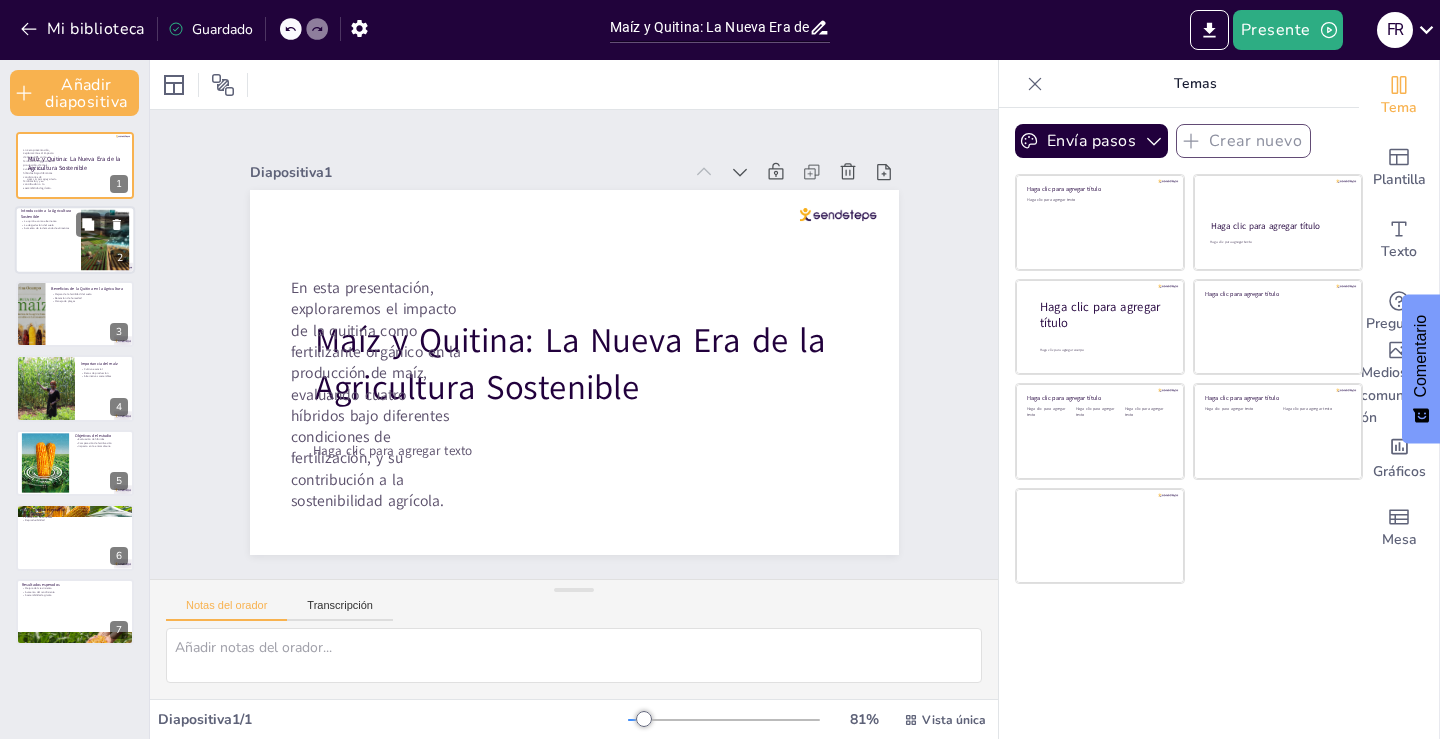 type on "La quitina se ha identificado como una alternativa viable a los fertilizantes químicos, lo que la convierte en un recurso importante para la agricultura sostenible.
La degradación del suelo es un problema crítico que afecta la producción agrícola. La quitina puede ayudar a restaurar la salud del suelo.
El crecimiento de la población mundial está aumentando la demanda de alimentos, lo que requiere soluciones innovadoras y sostenibles." 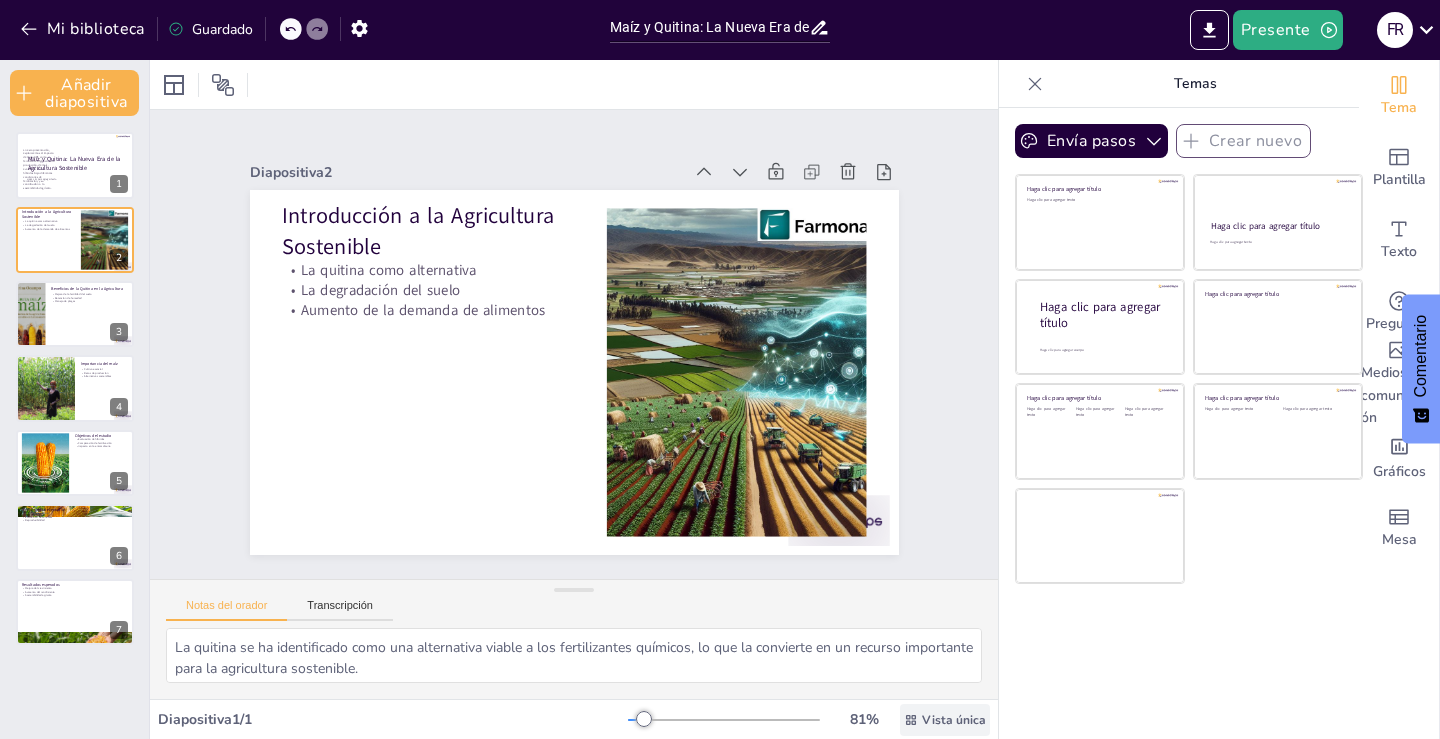 click on "Vista única" at bounding box center (954, 720) 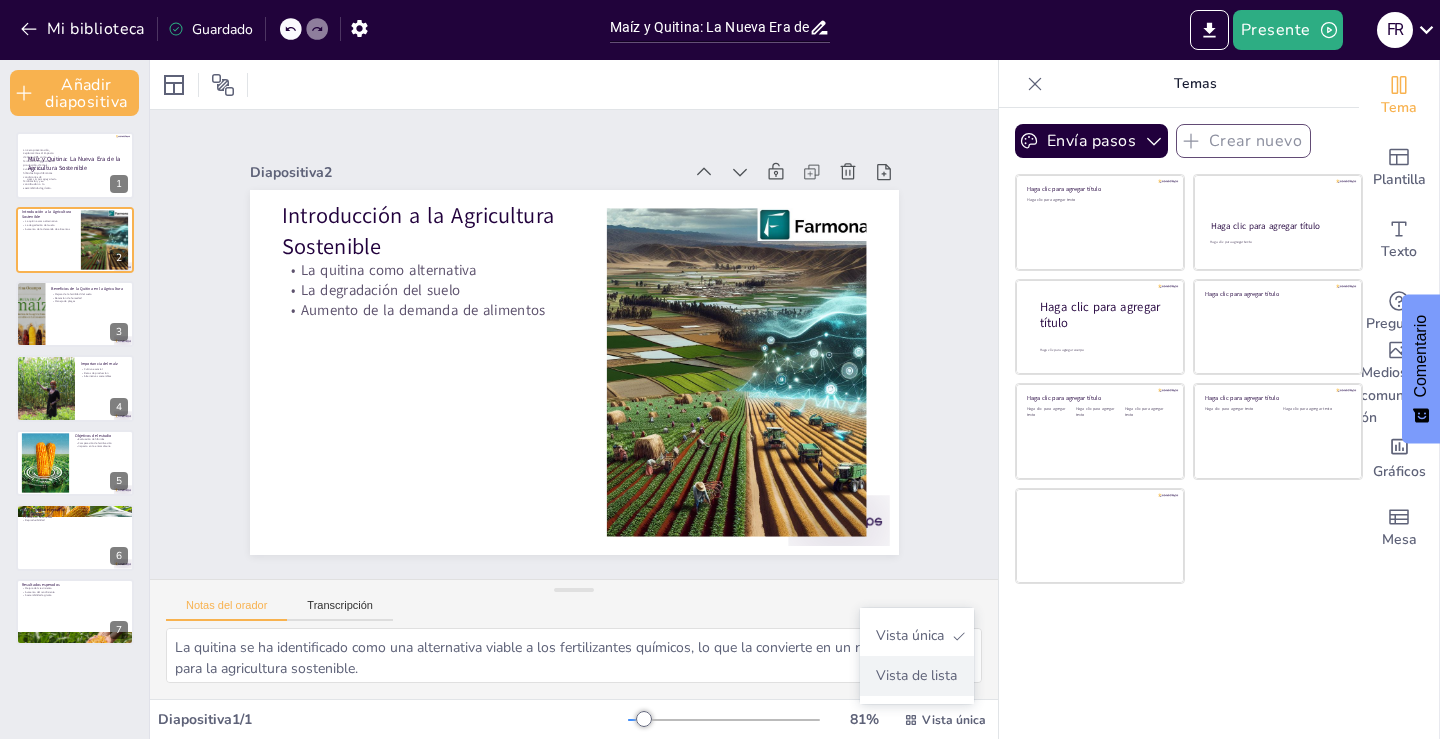 click on "Vista de lista" at bounding box center [916, 675] 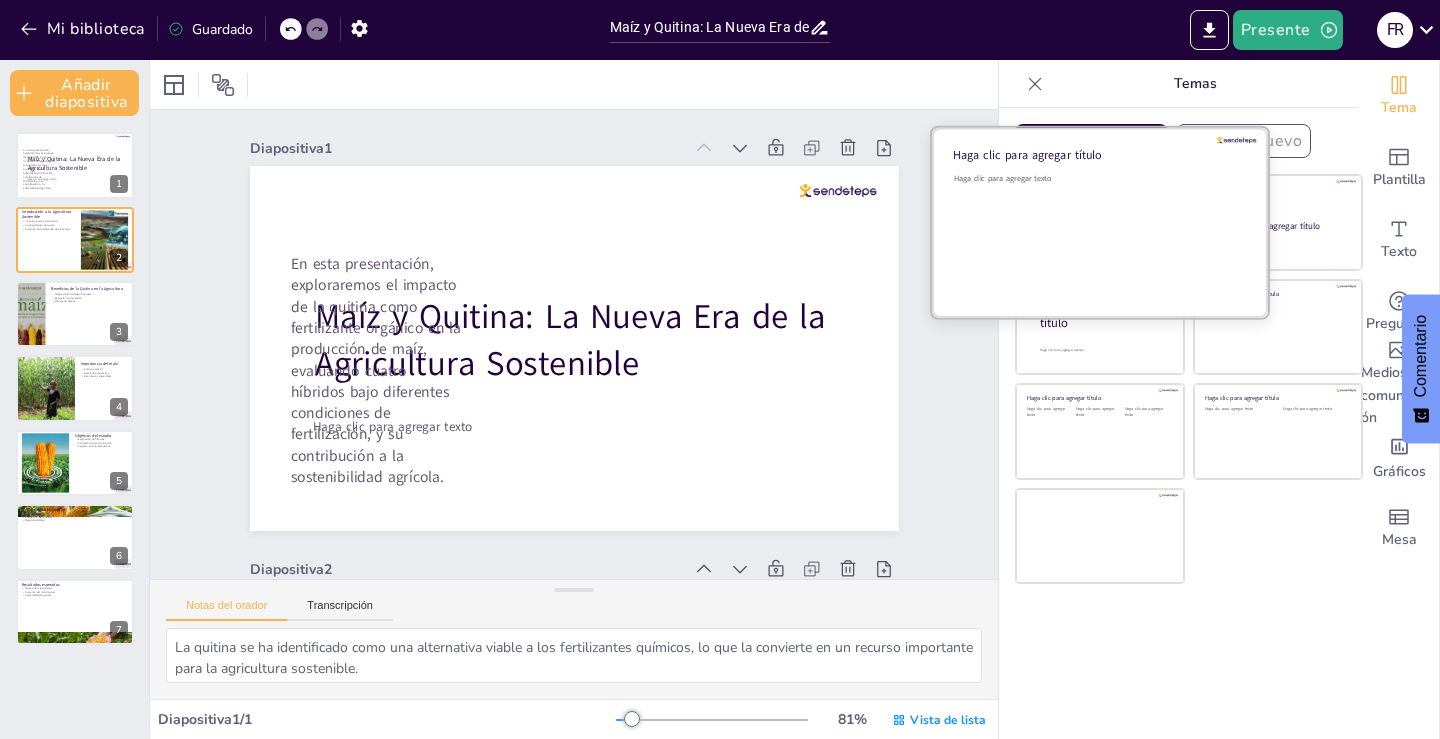 click on "Haga clic para agregar texto" at bounding box center (1097, 235) 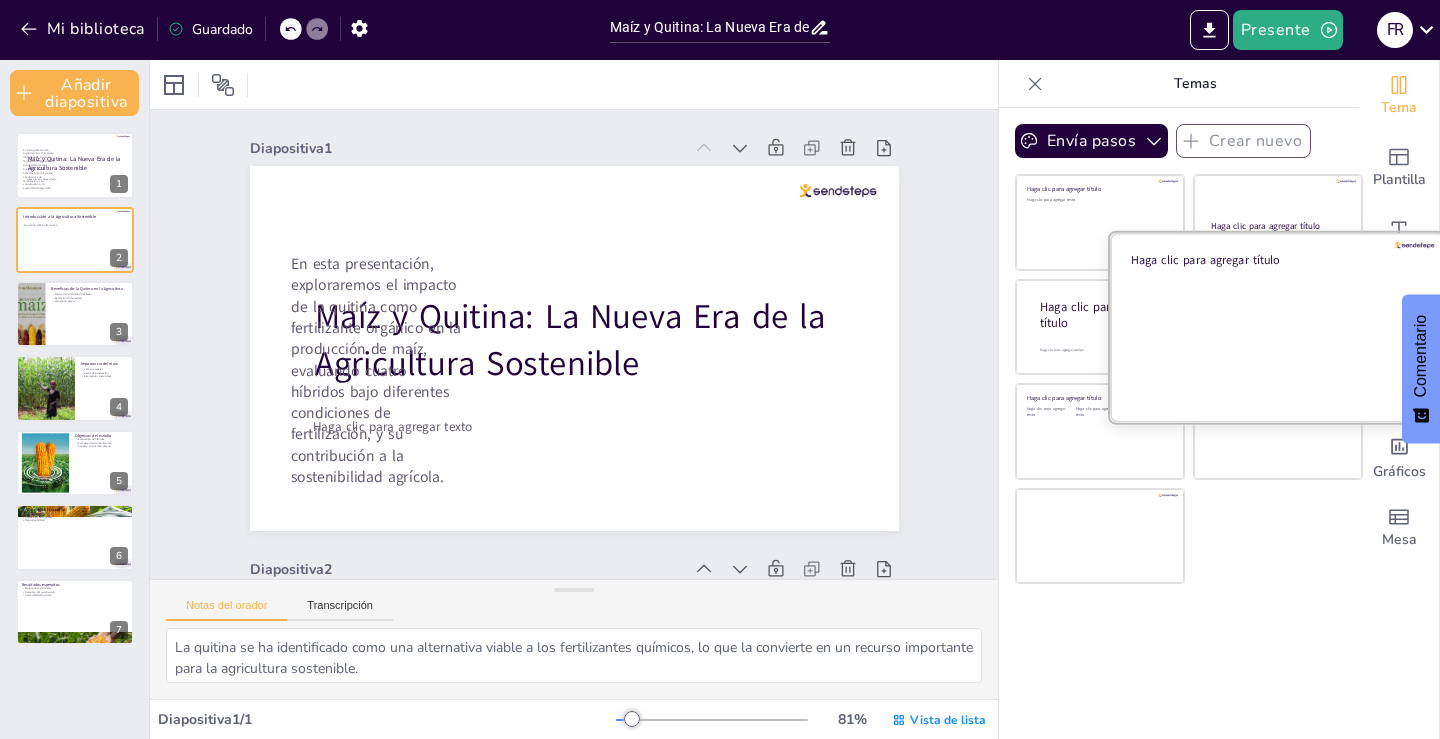click at bounding box center [1278, 326] 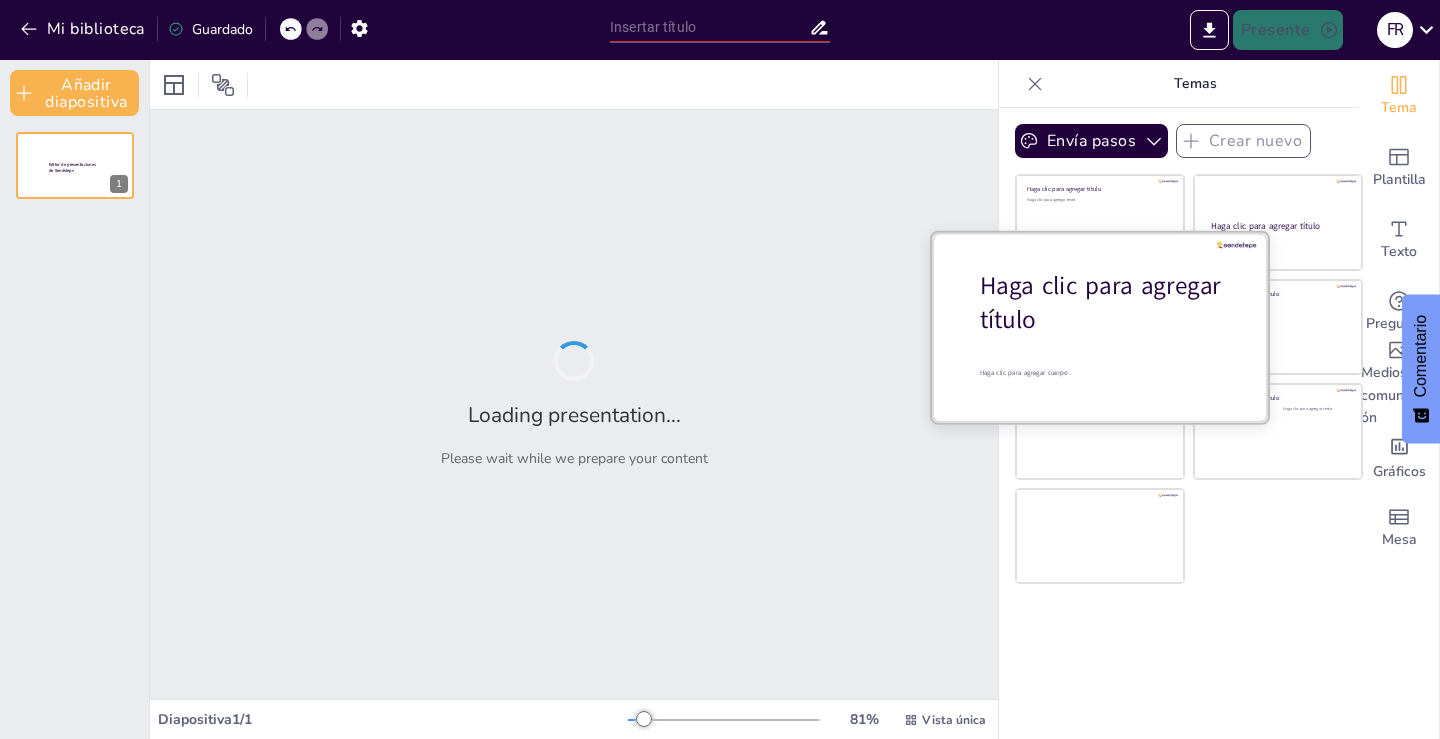 type on "Maíz y Quitina: La Nueva Era de la Agricultura Sostenible" 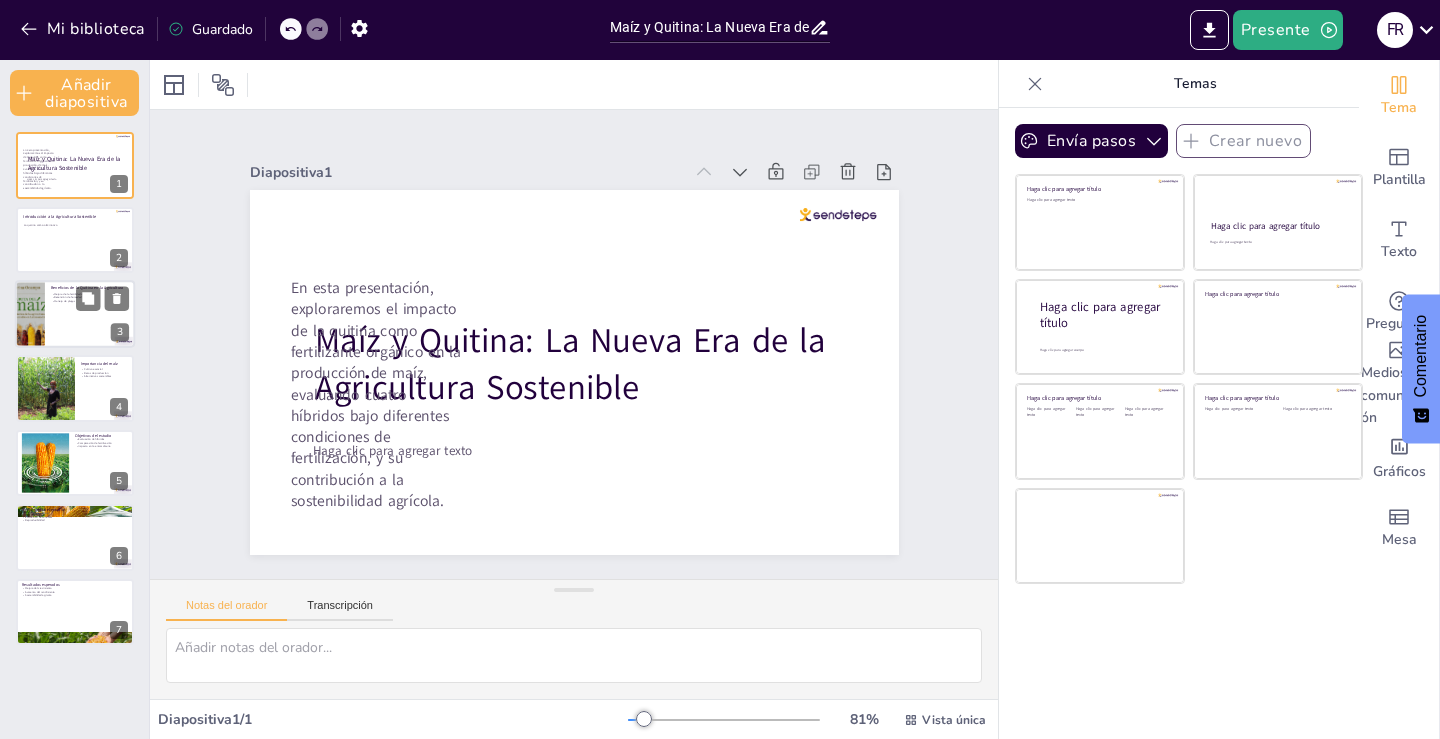 click at bounding box center [75, 314] 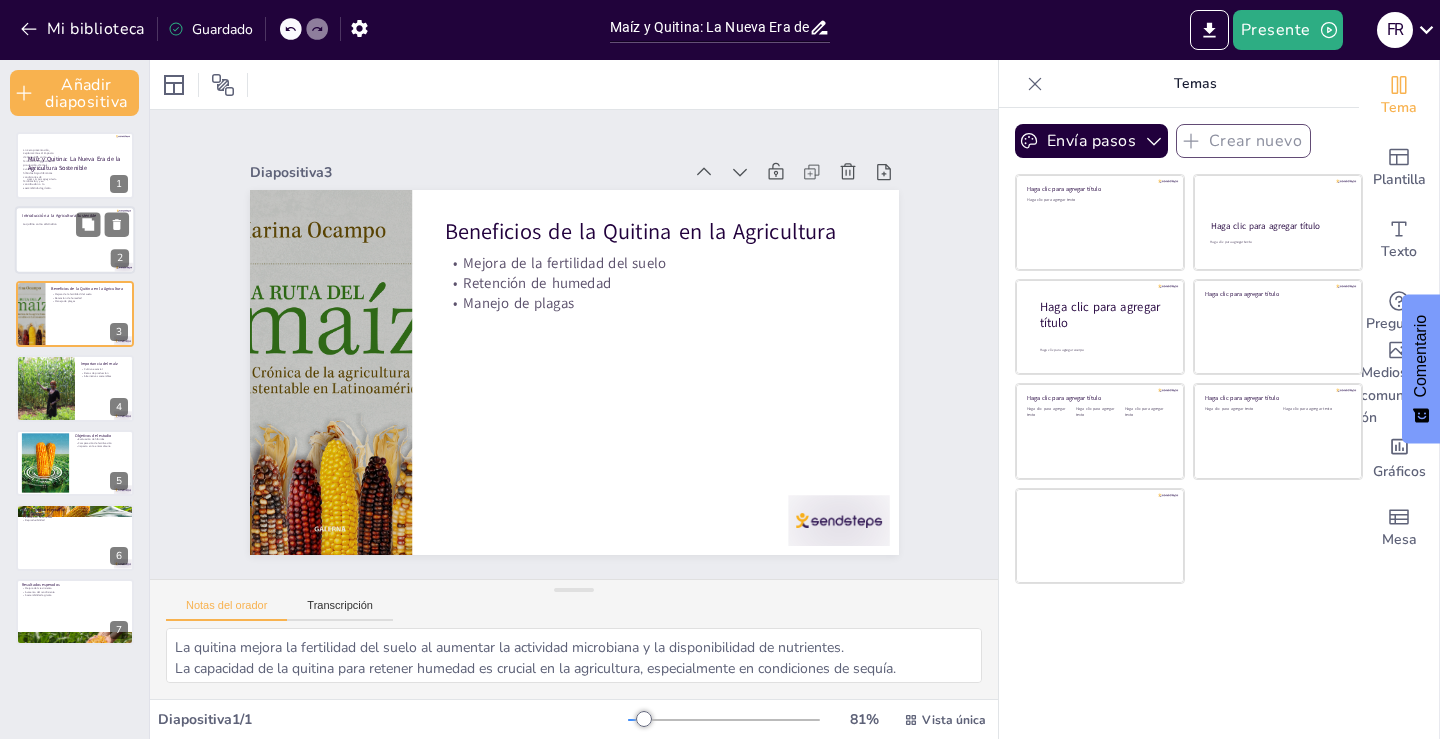 click on "La quitina como alternativa" at bounding box center [74, 244] 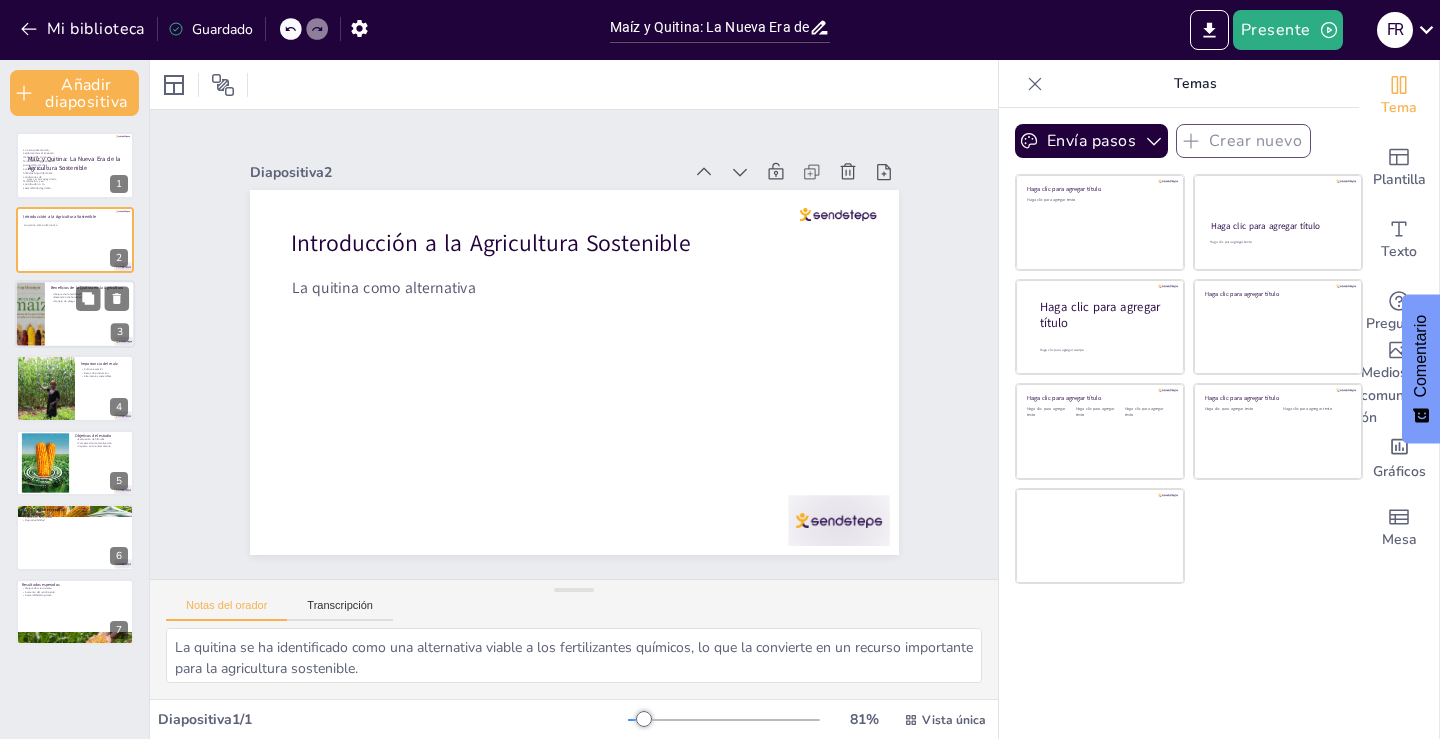 click at bounding box center (75, 314) 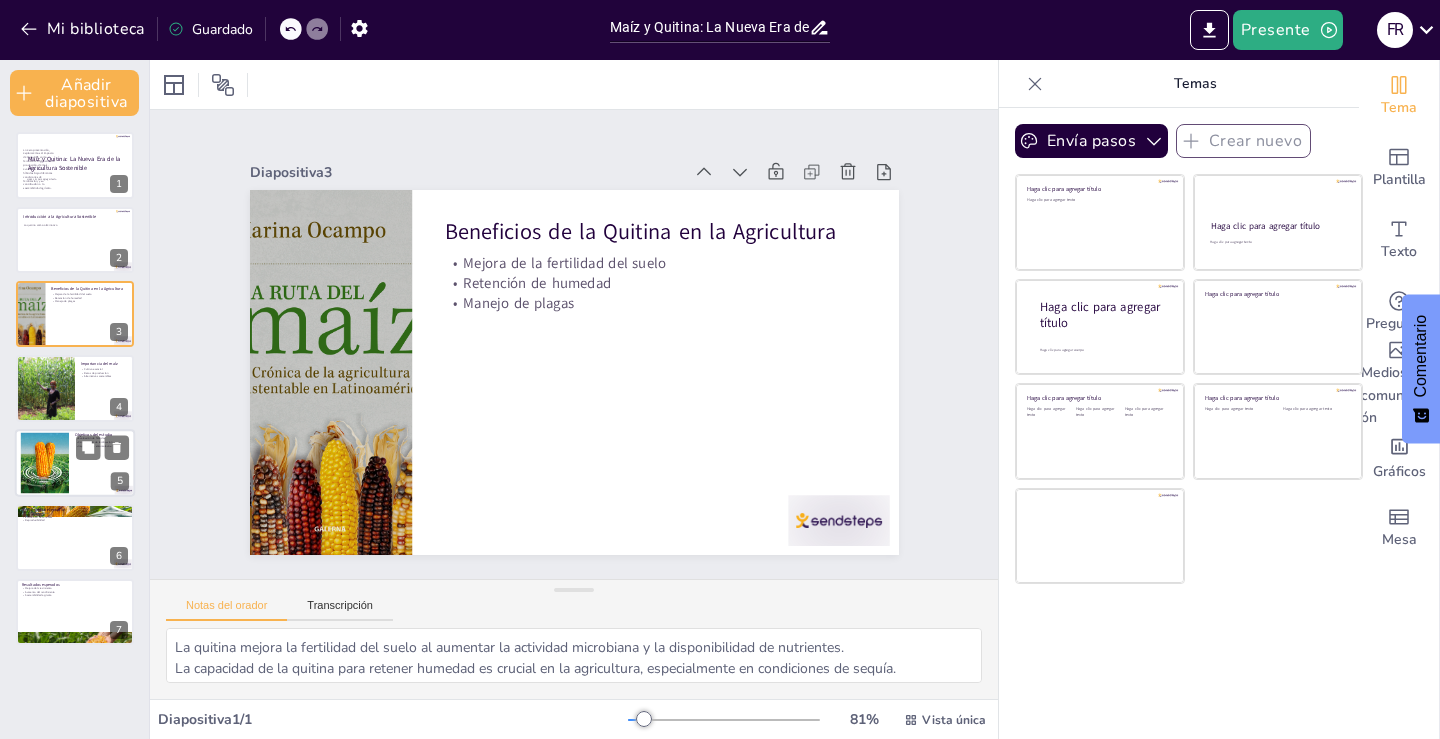 click at bounding box center (75, 463) 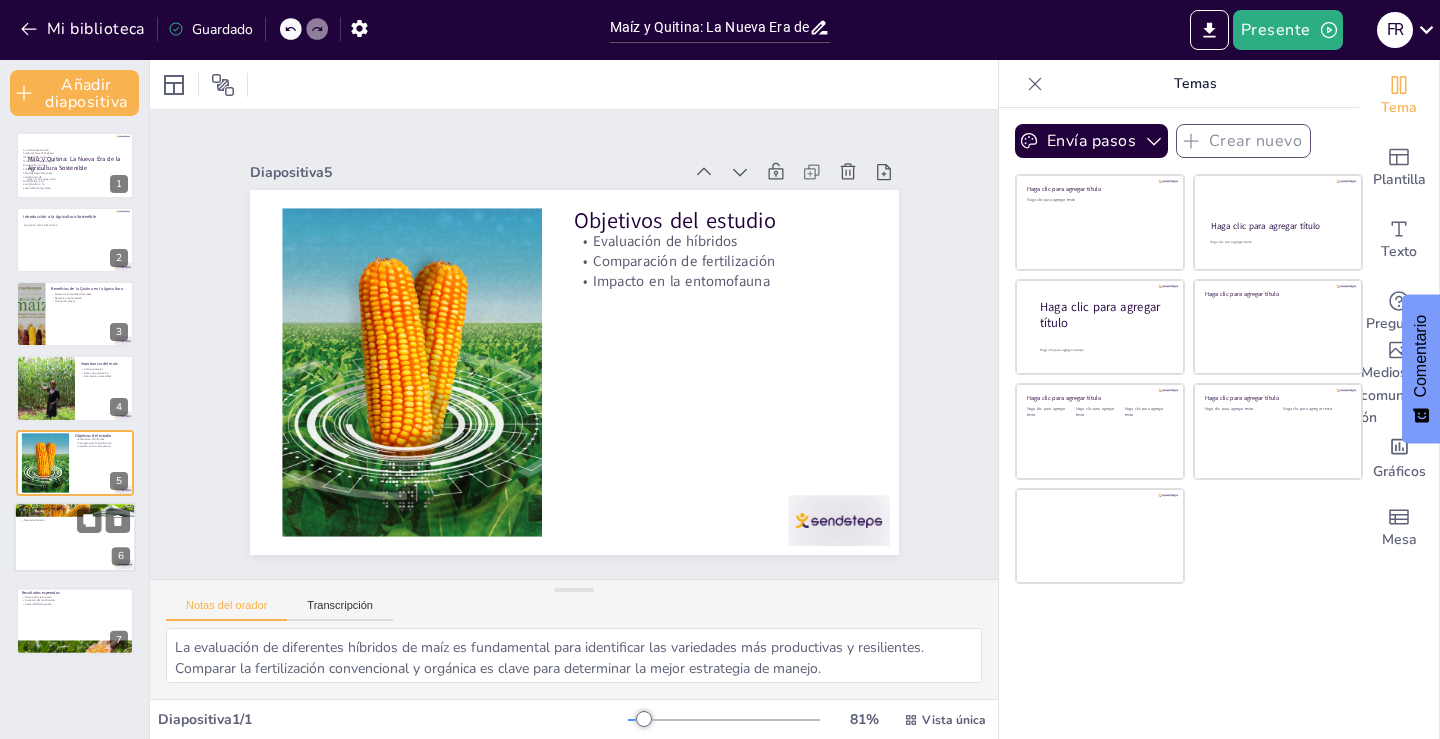 click at bounding box center (75, 537) 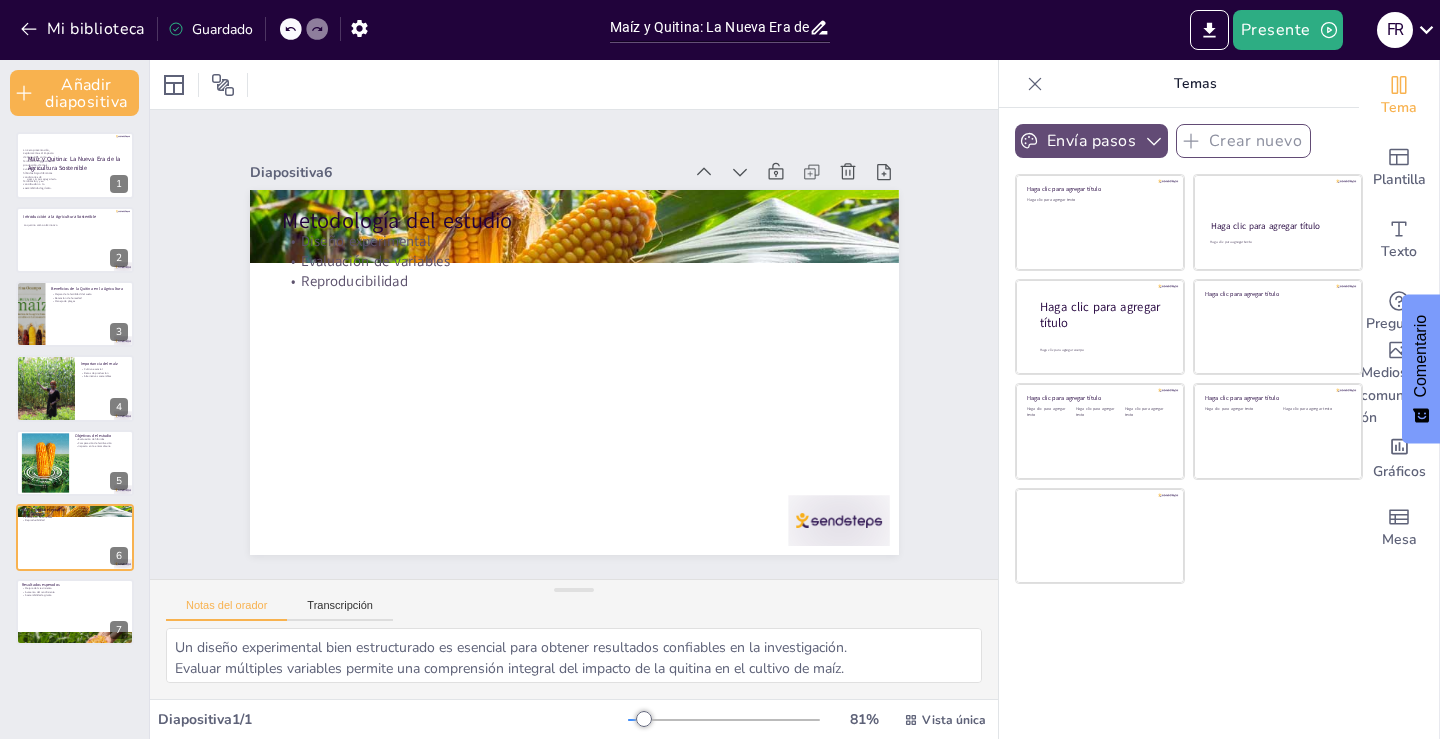 click on "Envía pasos" at bounding box center (1091, 141) 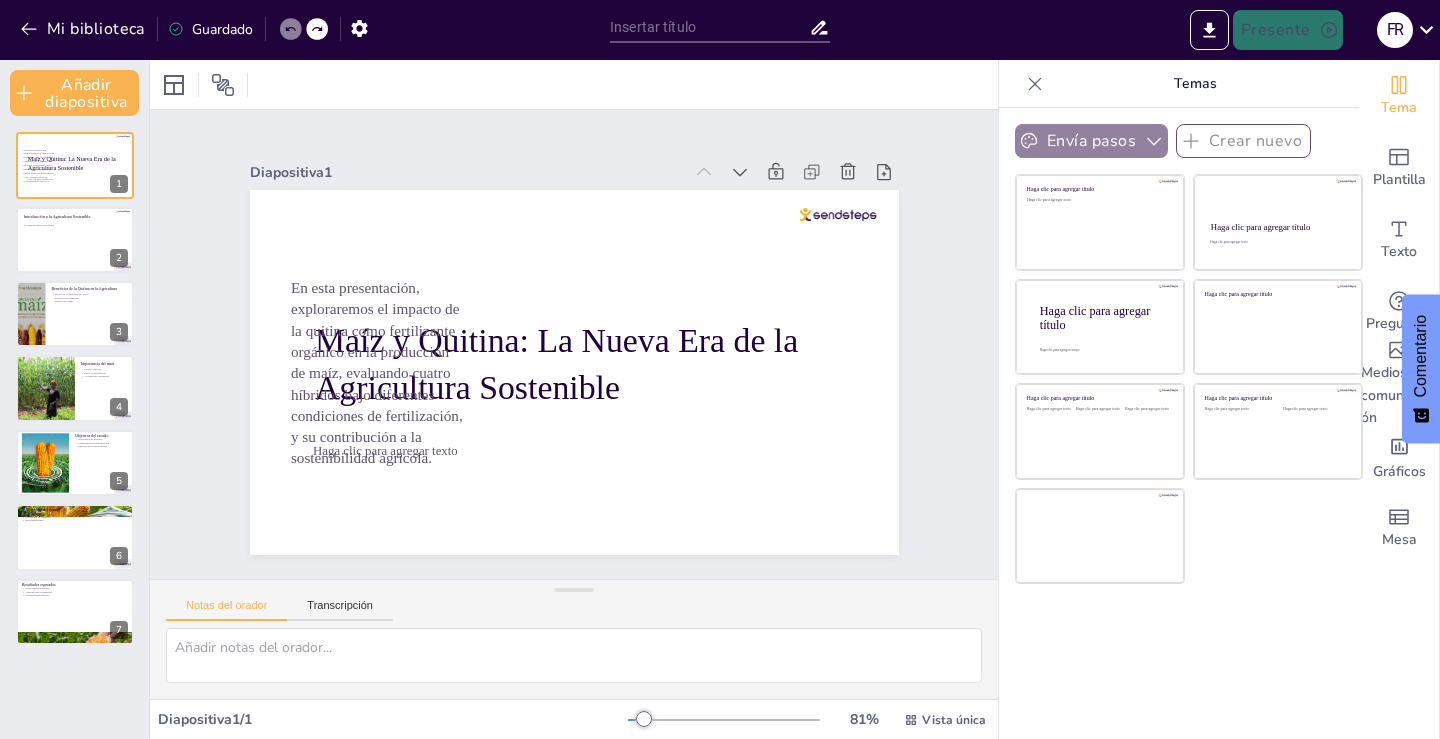 click 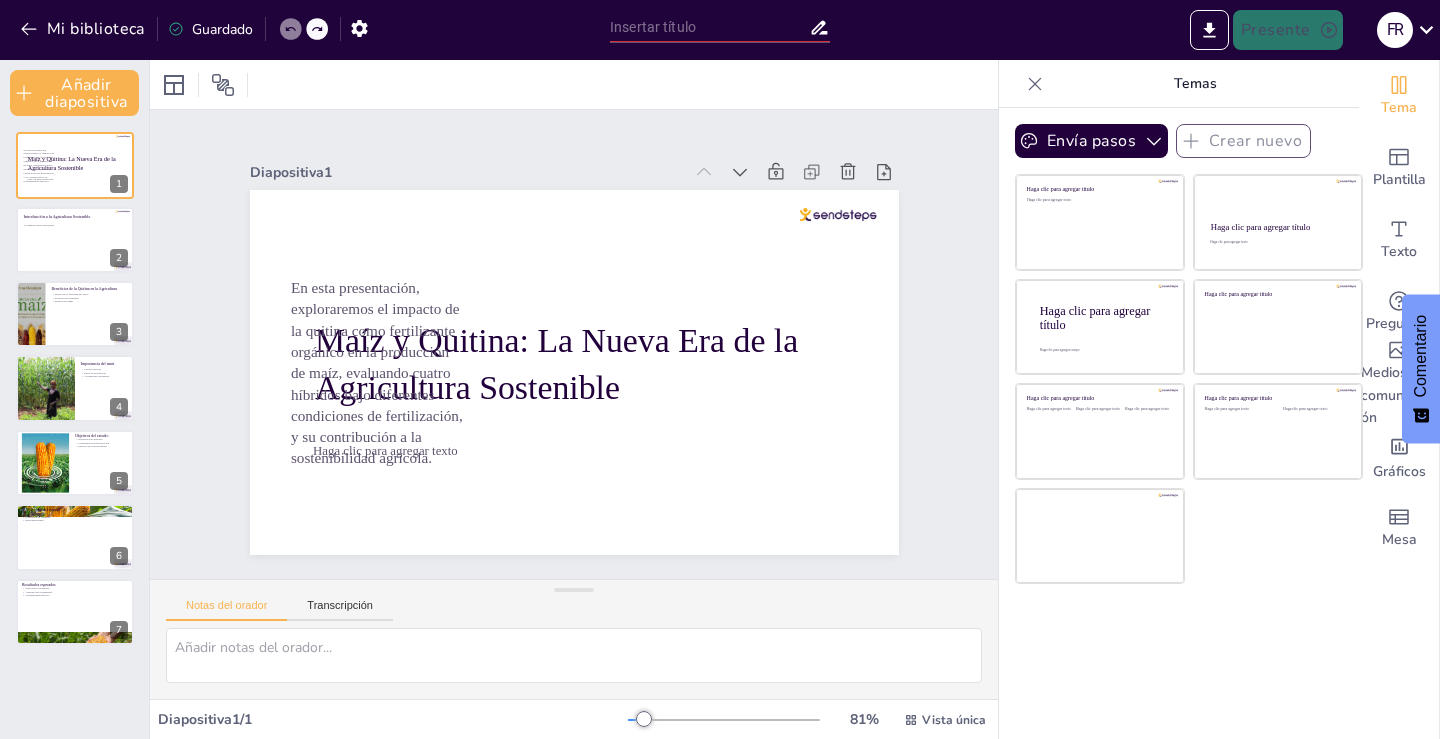 click 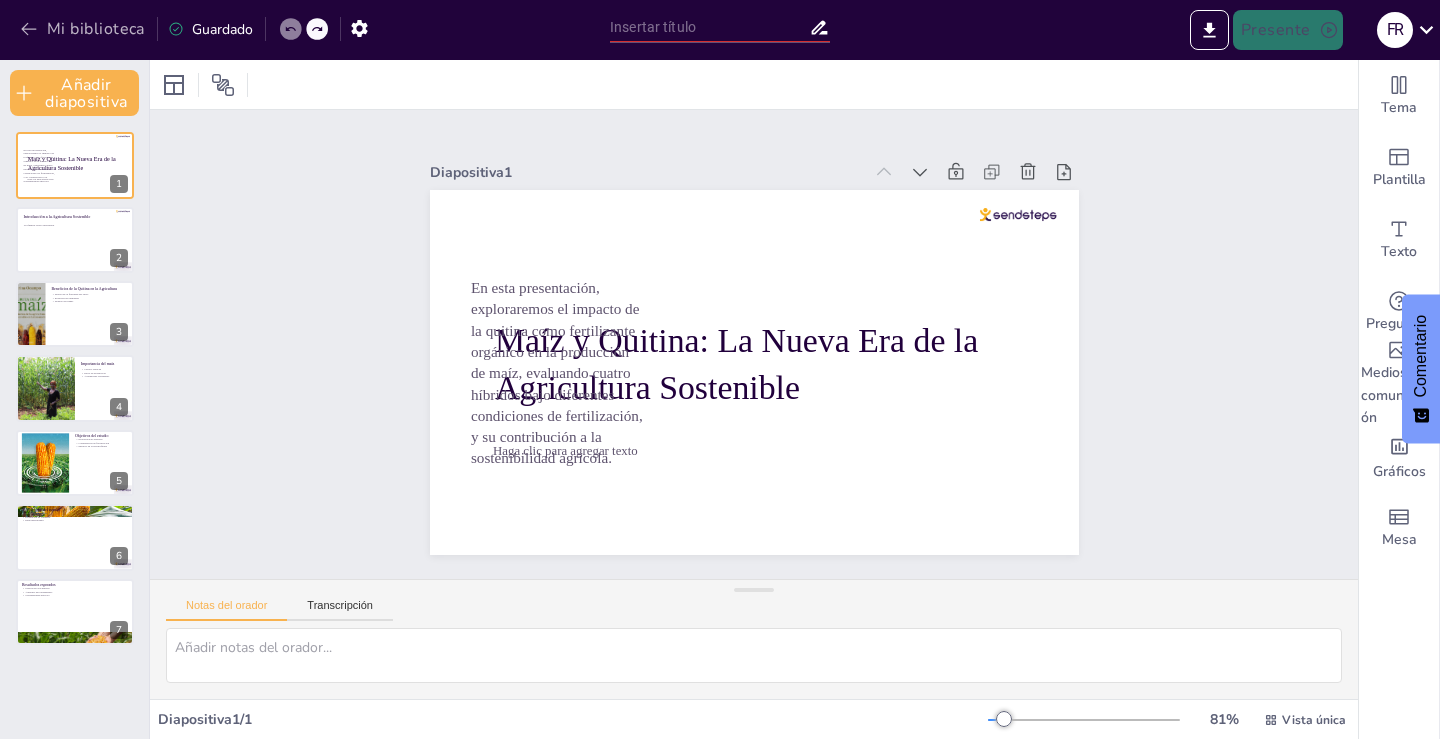 click 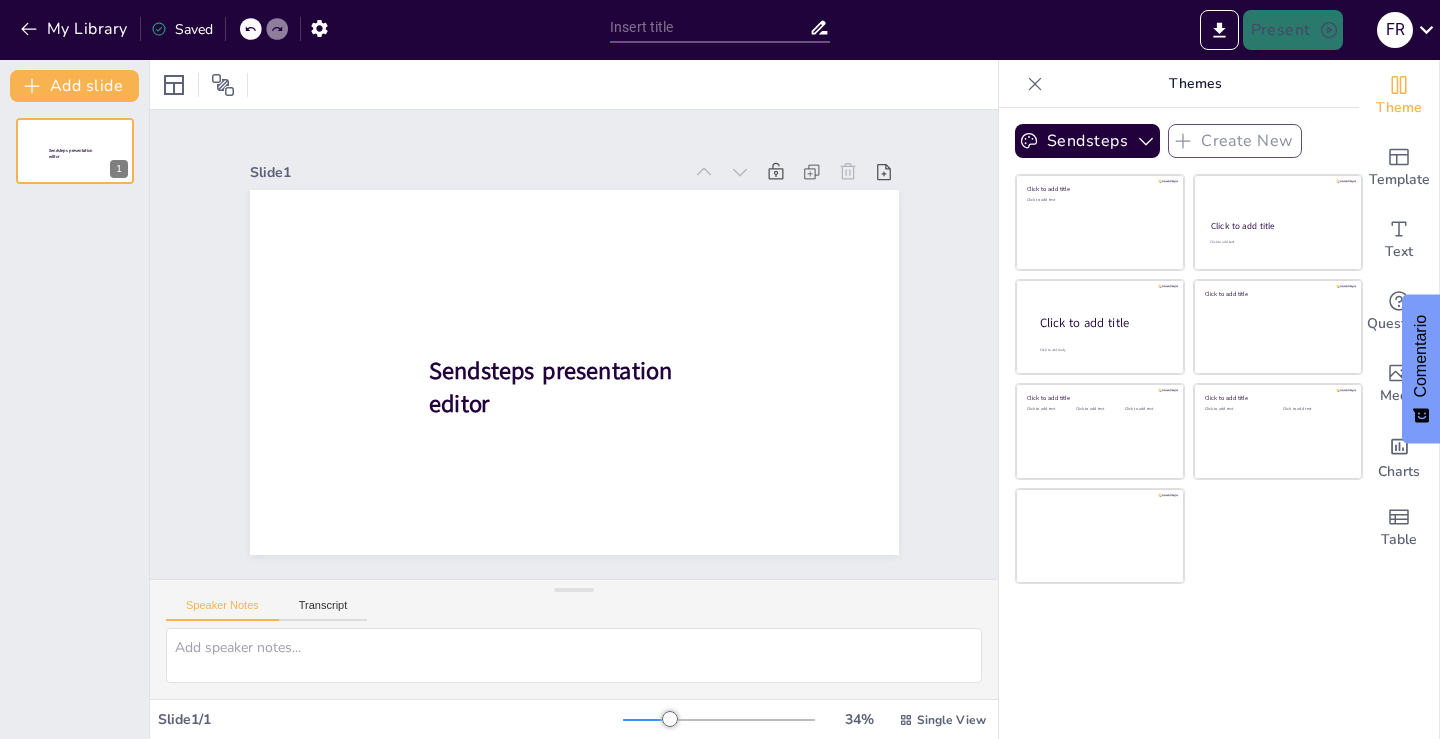 scroll, scrollTop: 0, scrollLeft: 0, axis: both 